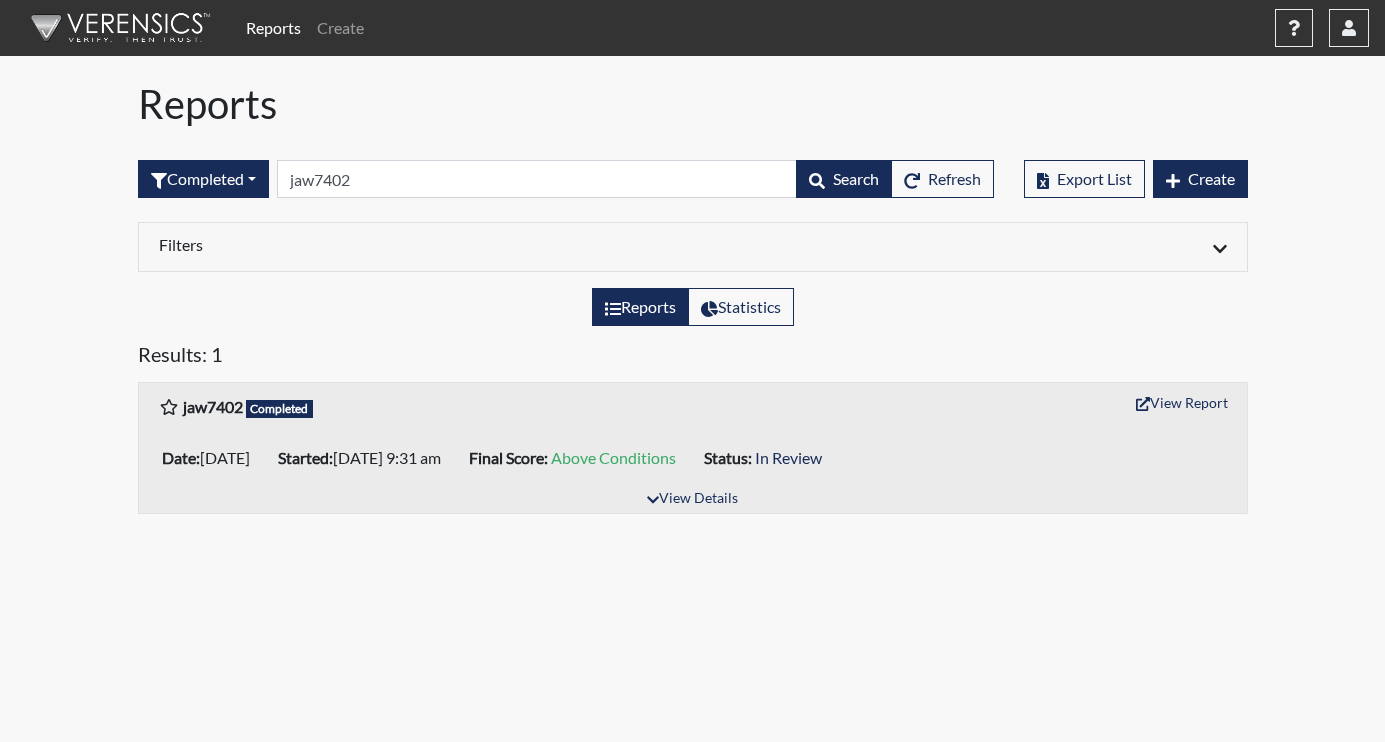 scroll, scrollTop: 0, scrollLeft: 0, axis: both 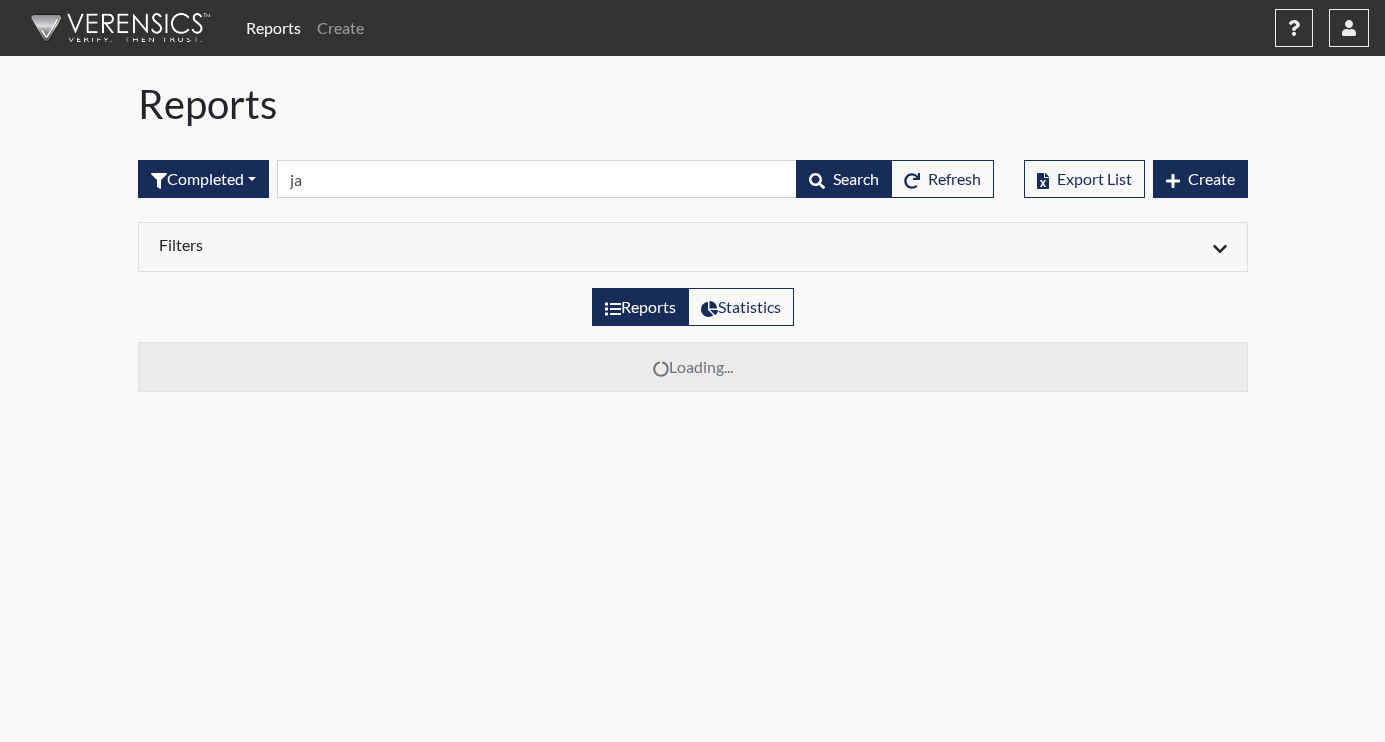 type on "j" 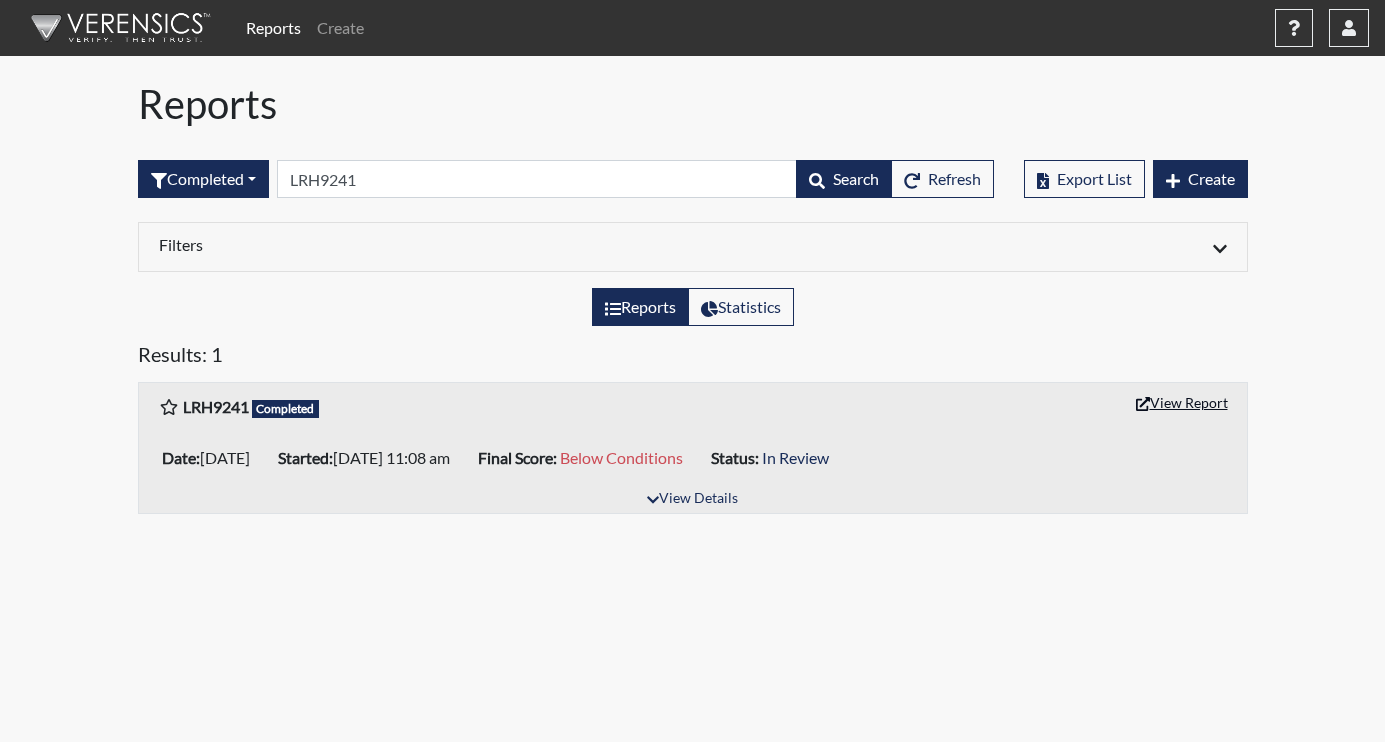 type on "LRH9241" 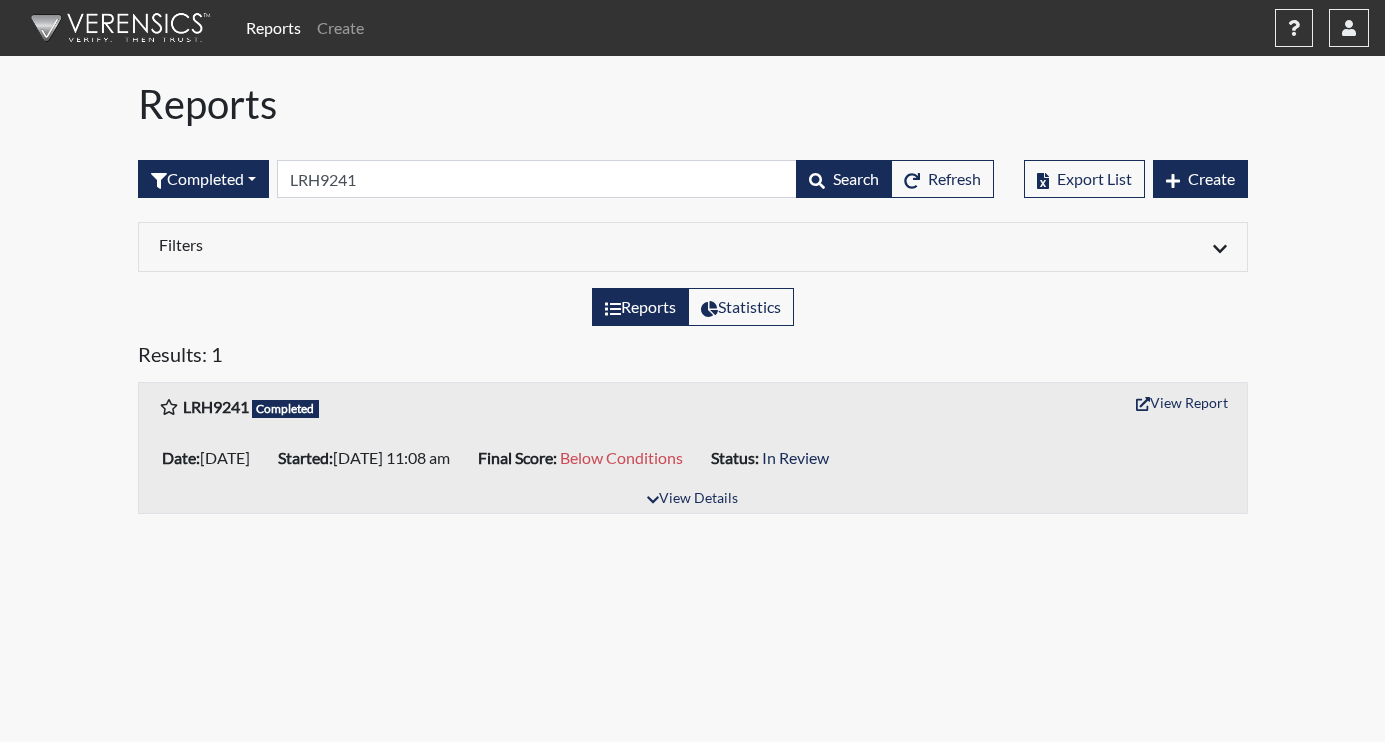 click on "Reports" at bounding box center [273, 28] 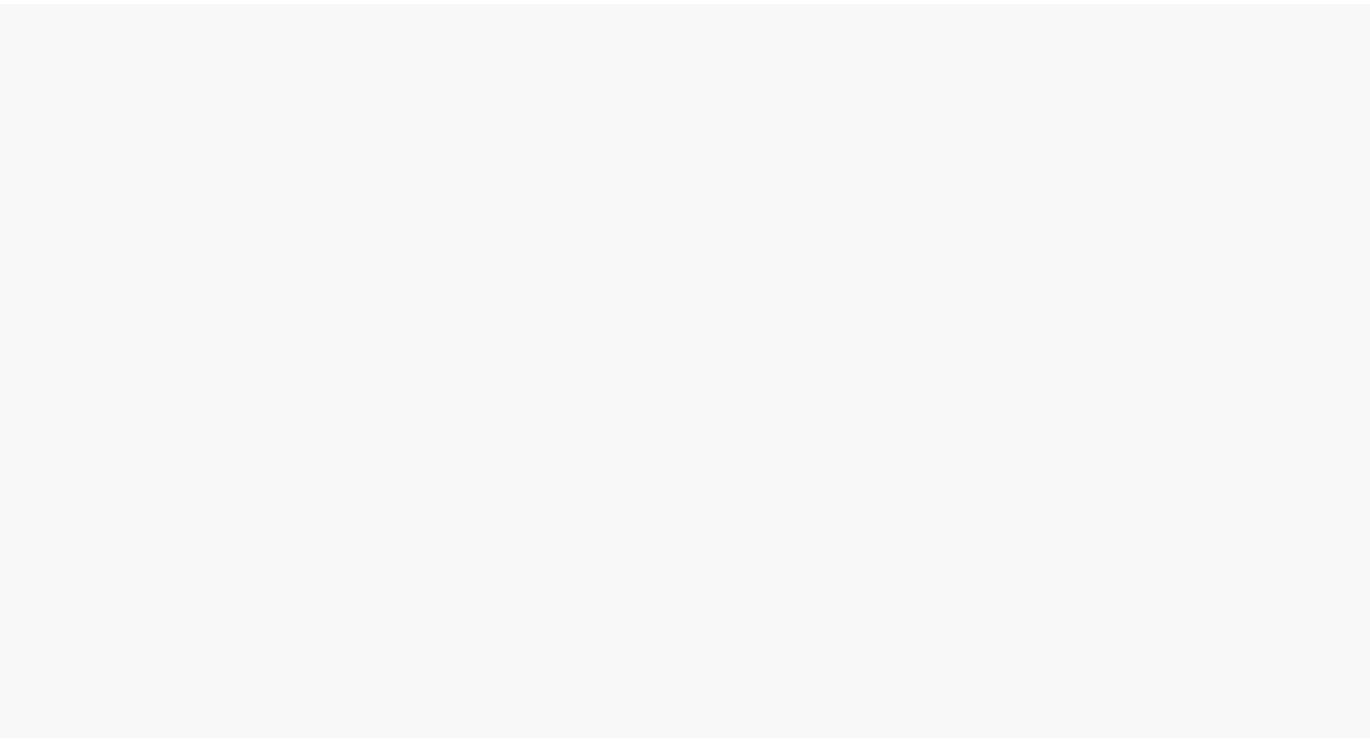 scroll, scrollTop: 0, scrollLeft: 0, axis: both 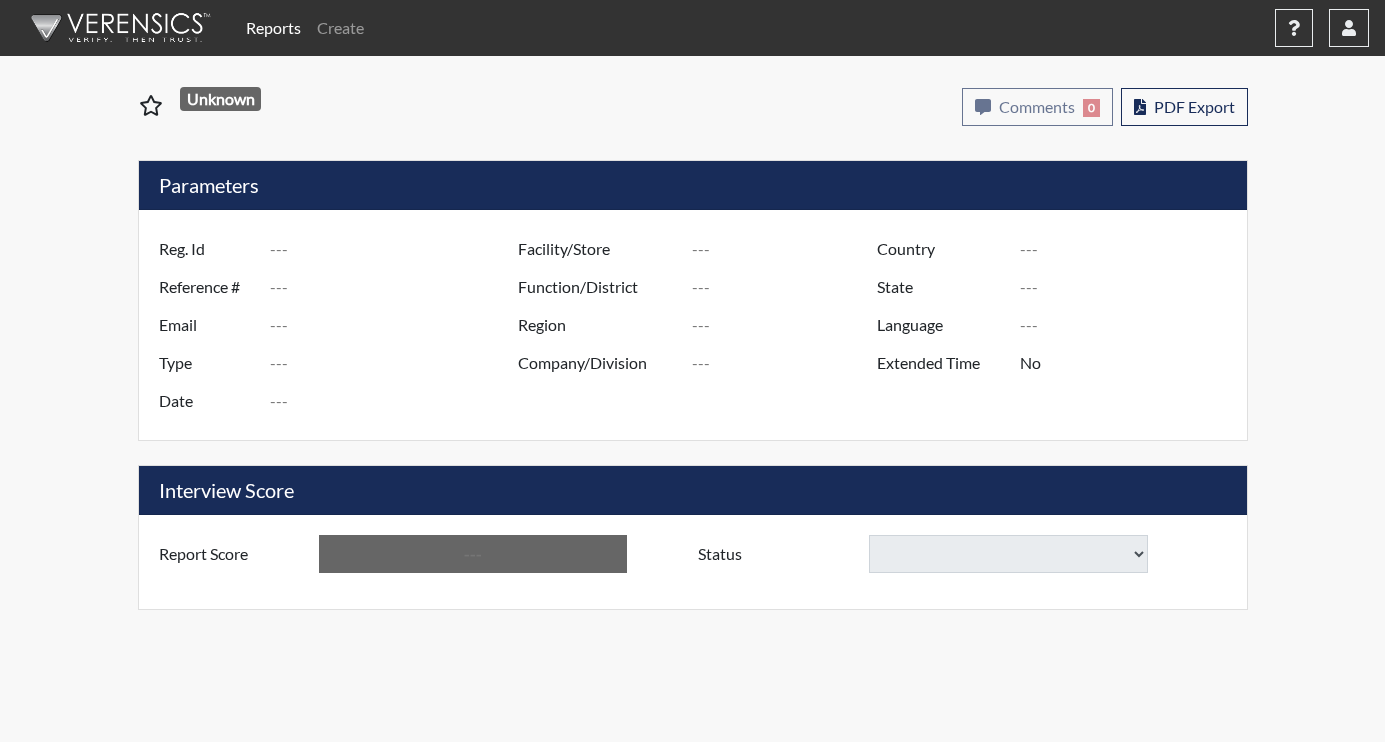type on "LRH9241" 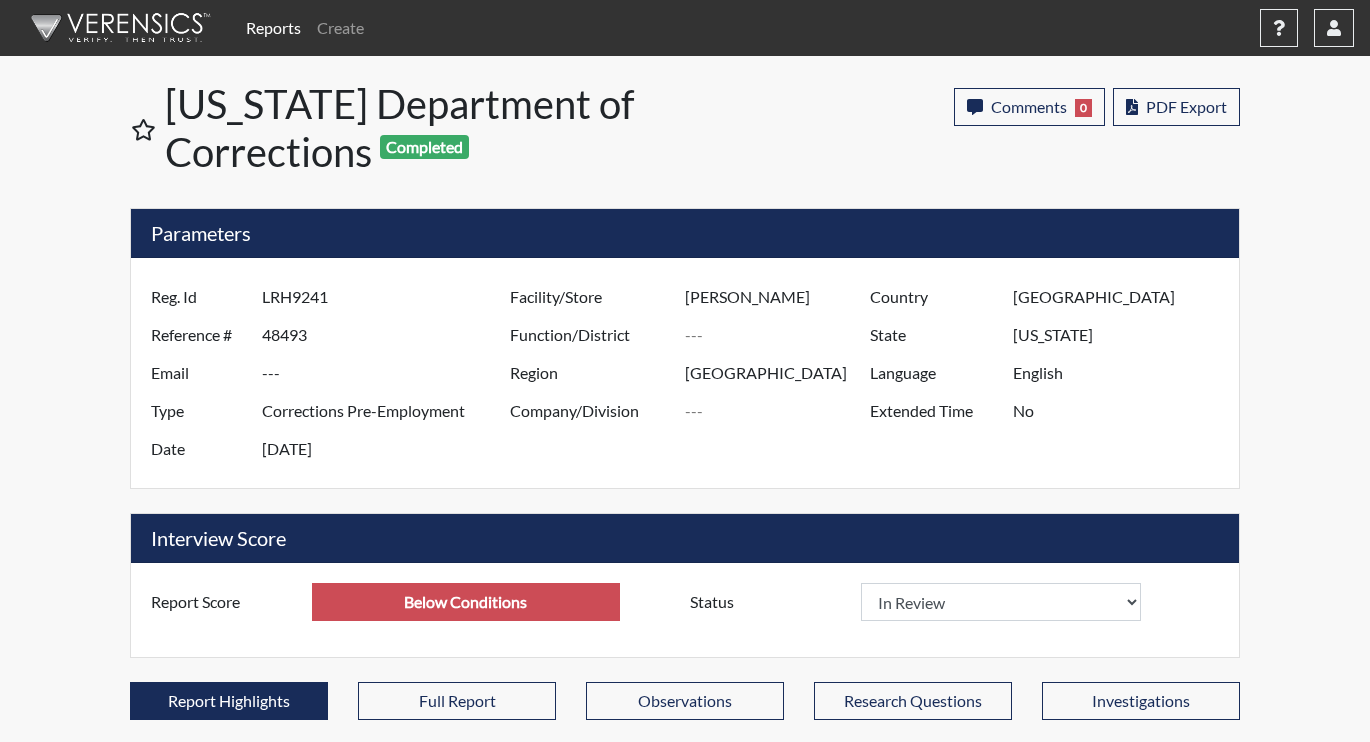 scroll, scrollTop: 999668, scrollLeft: 999169, axis: both 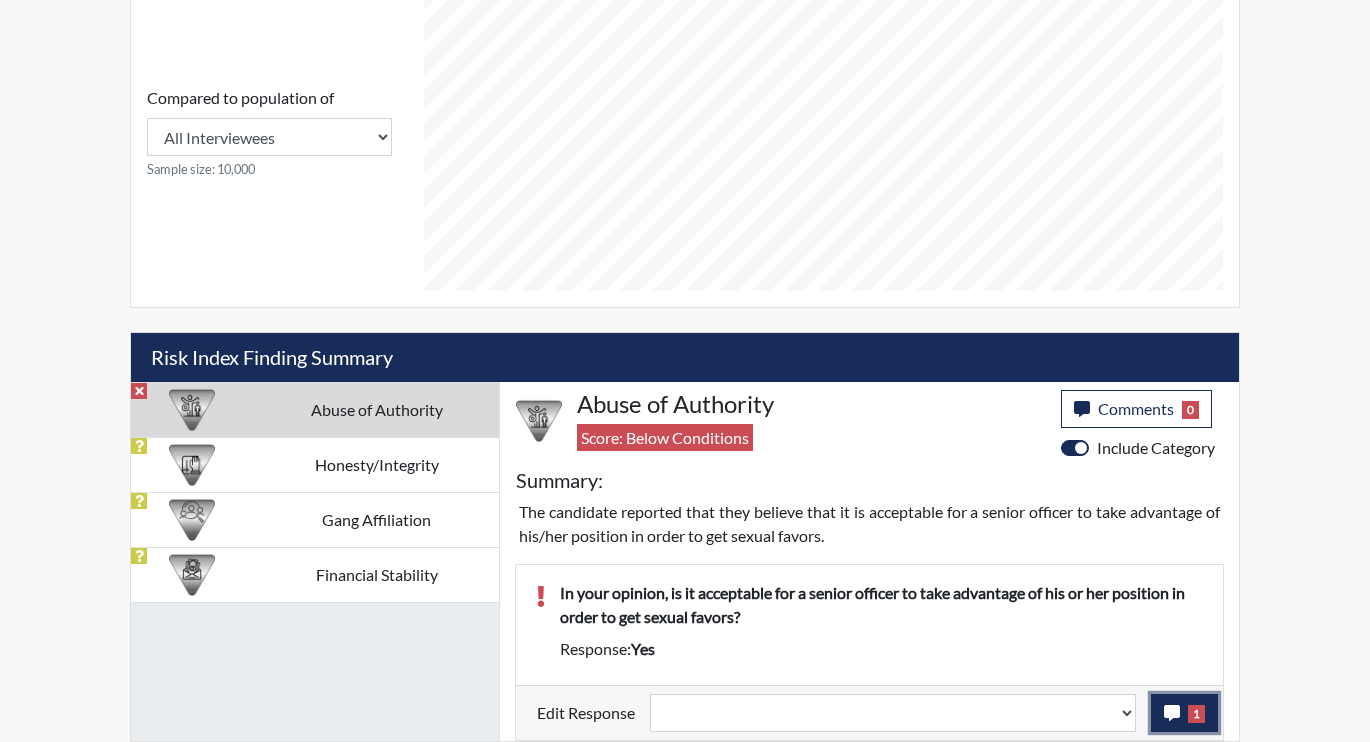 click on "1" at bounding box center (1184, 713) 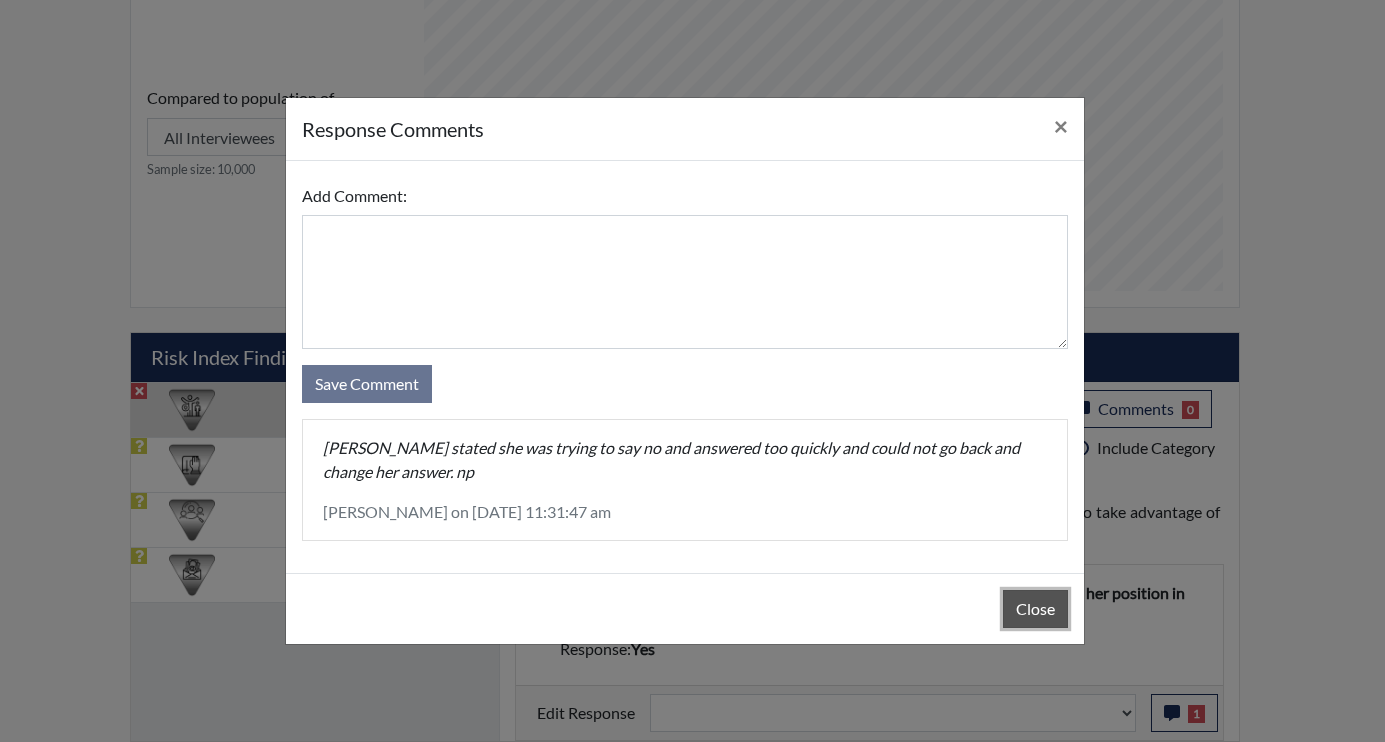 click on "Close" at bounding box center [1035, 609] 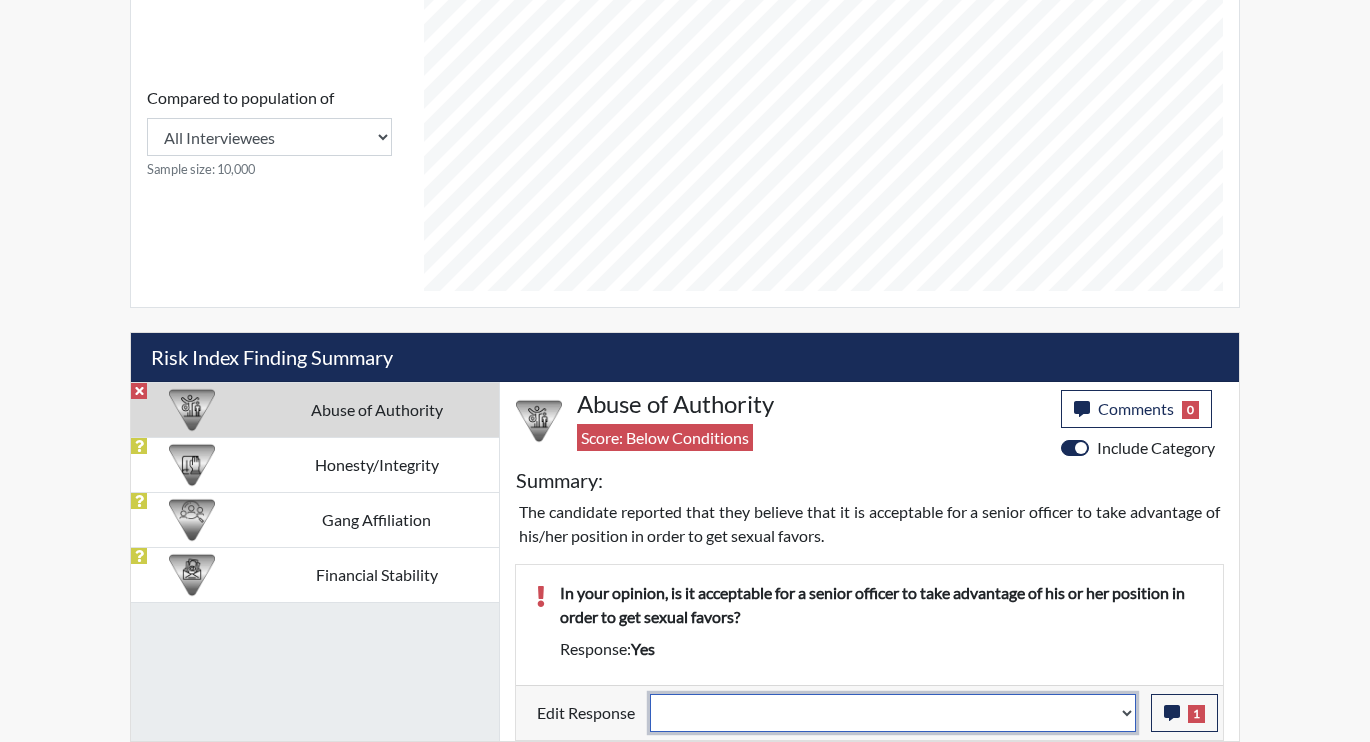 click on "Question is not relevant. Results will be updated. Reasonable explanation provided. Results will be updated. Response confirmed, which places the score below conditions. Clear the response edit. Results will be updated." at bounding box center (893, 713) 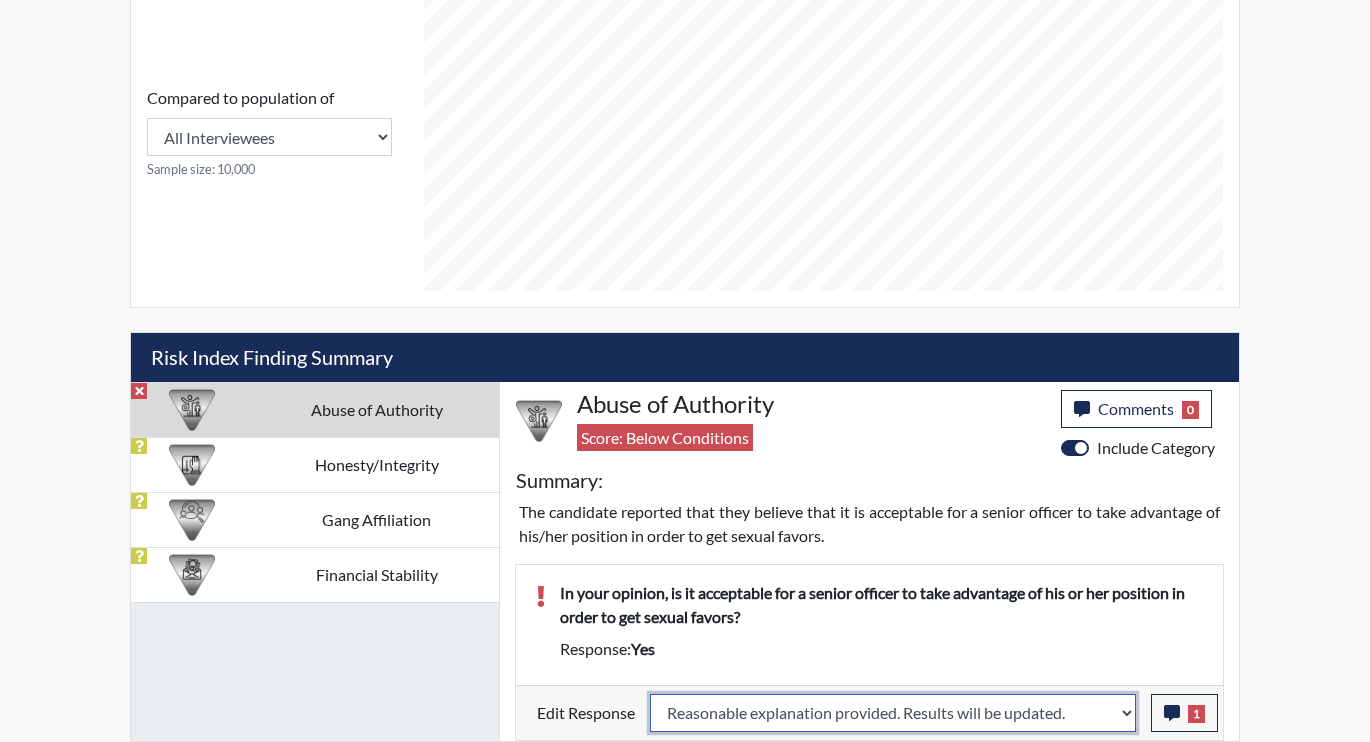 click on "Question is not relevant. Results will be updated. Reasonable explanation provided. Results will be updated. Response confirmed, which places the score below conditions. Clear the response edit. Results will be updated." at bounding box center (893, 713) 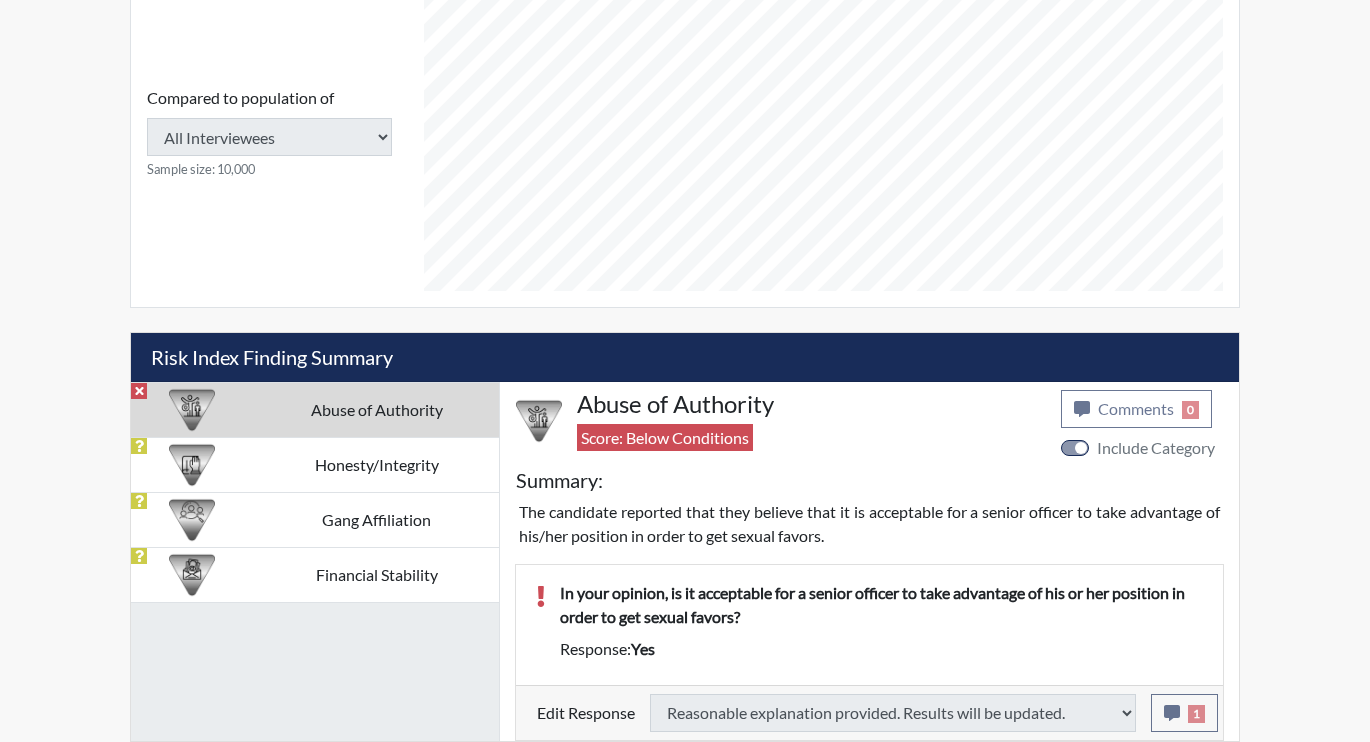 type on "Above Conditions" 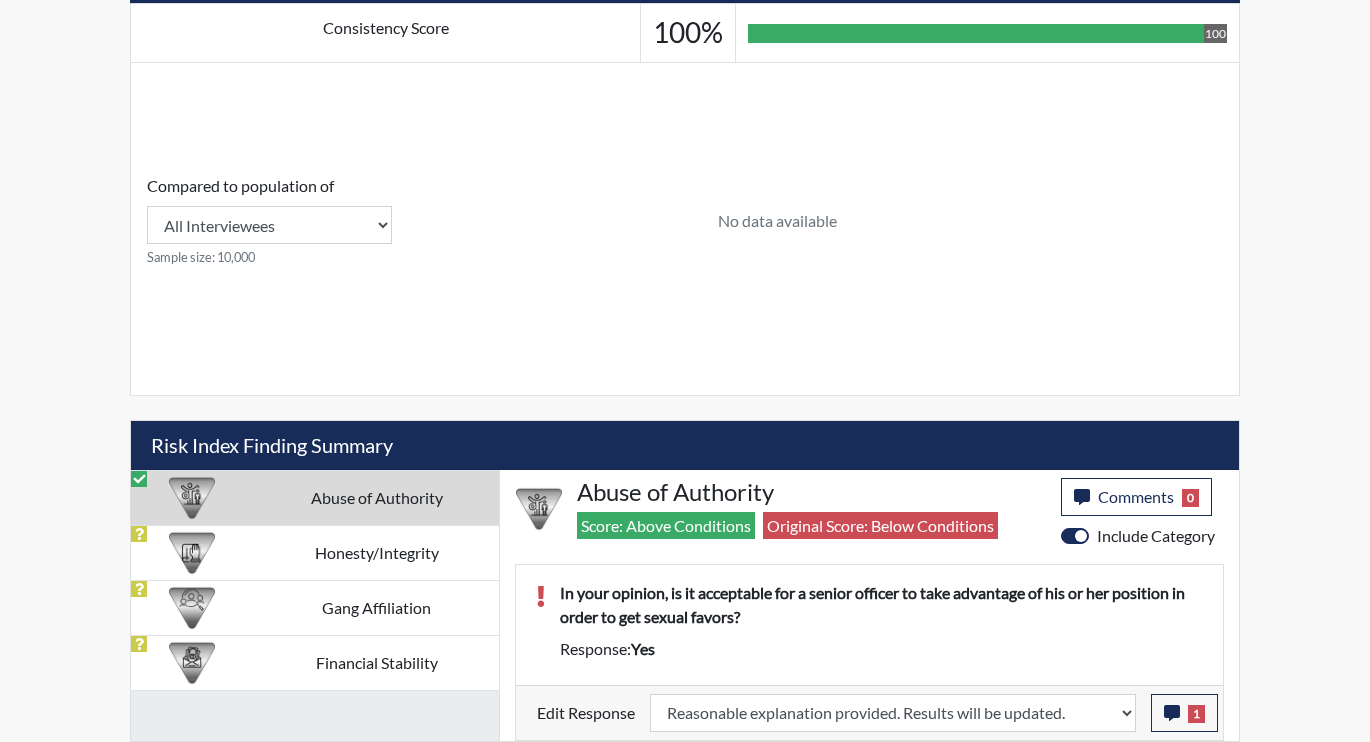 scroll, scrollTop: 790, scrollLeft: 0, axis: vertical 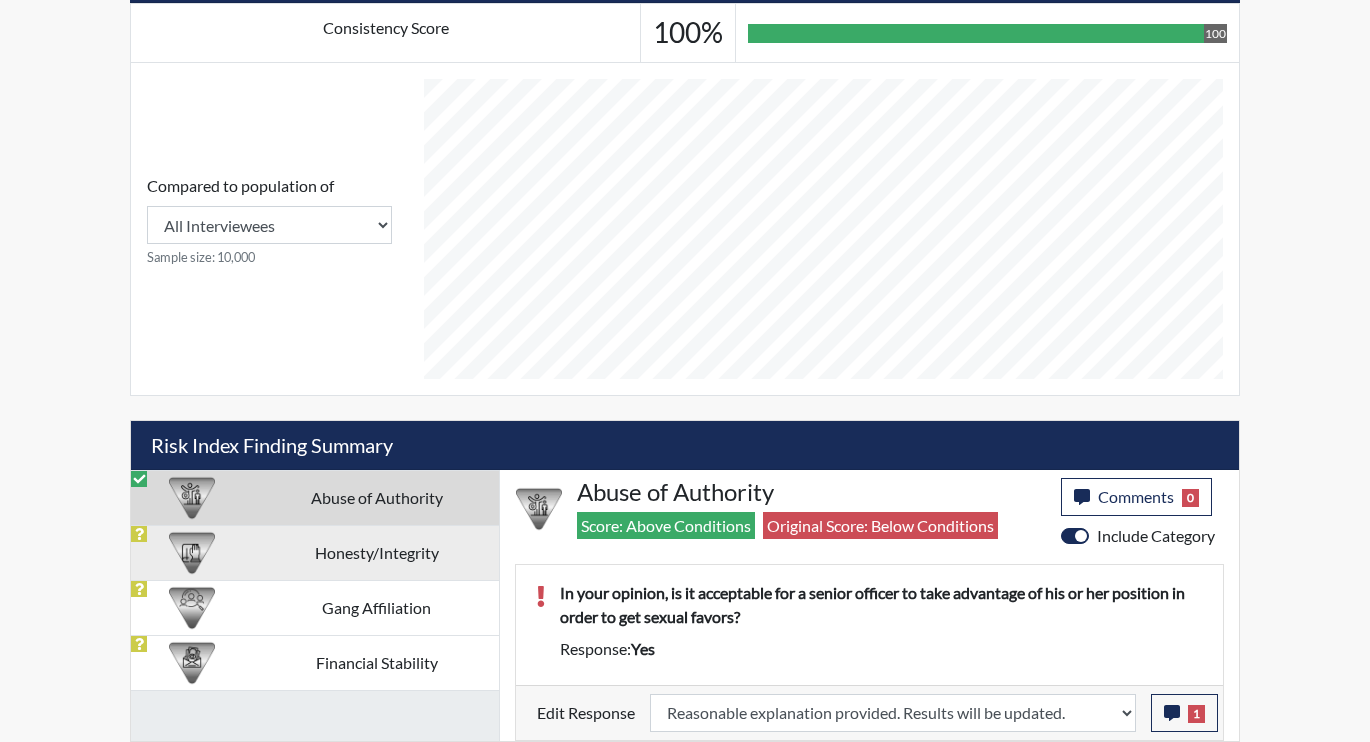 click on "Honesty/Integrity" at bounding box center [377, 552] 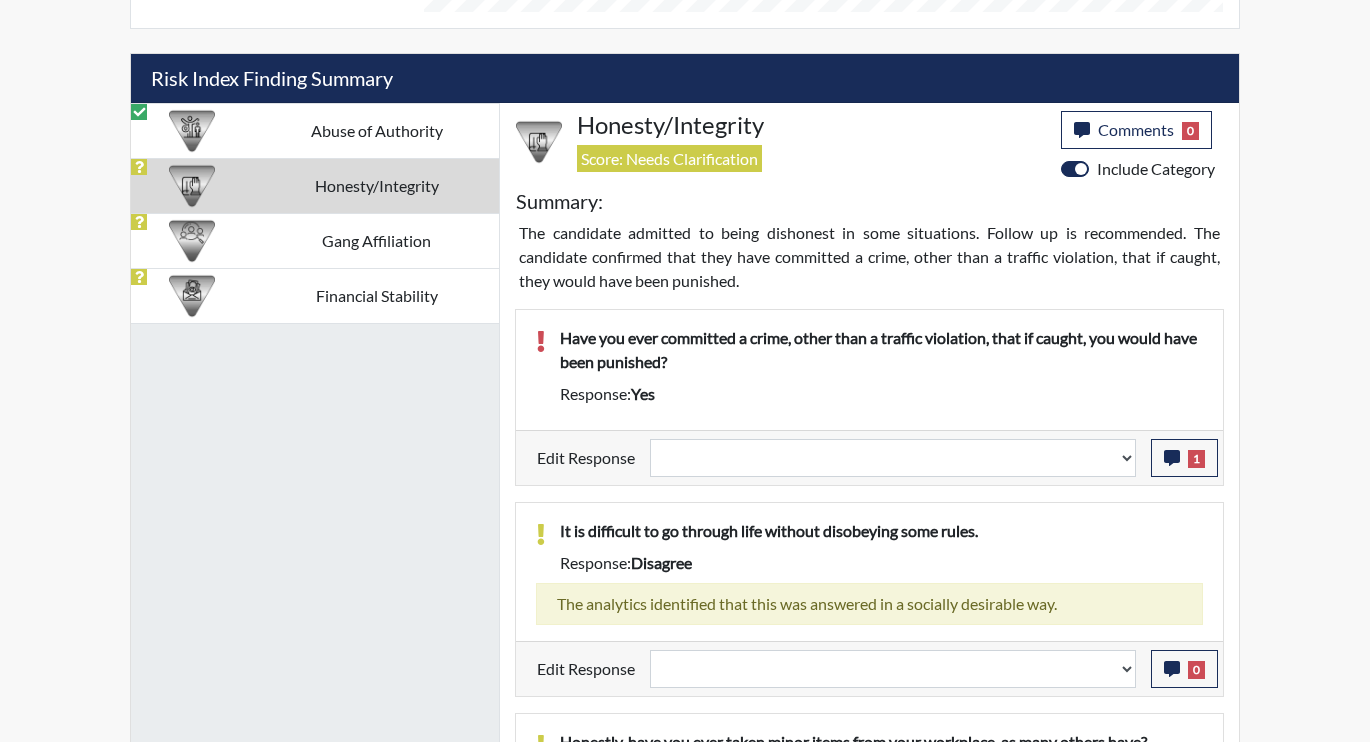 scroll, scrollTop: 1190, scrollLeft: 0, axis: vertical 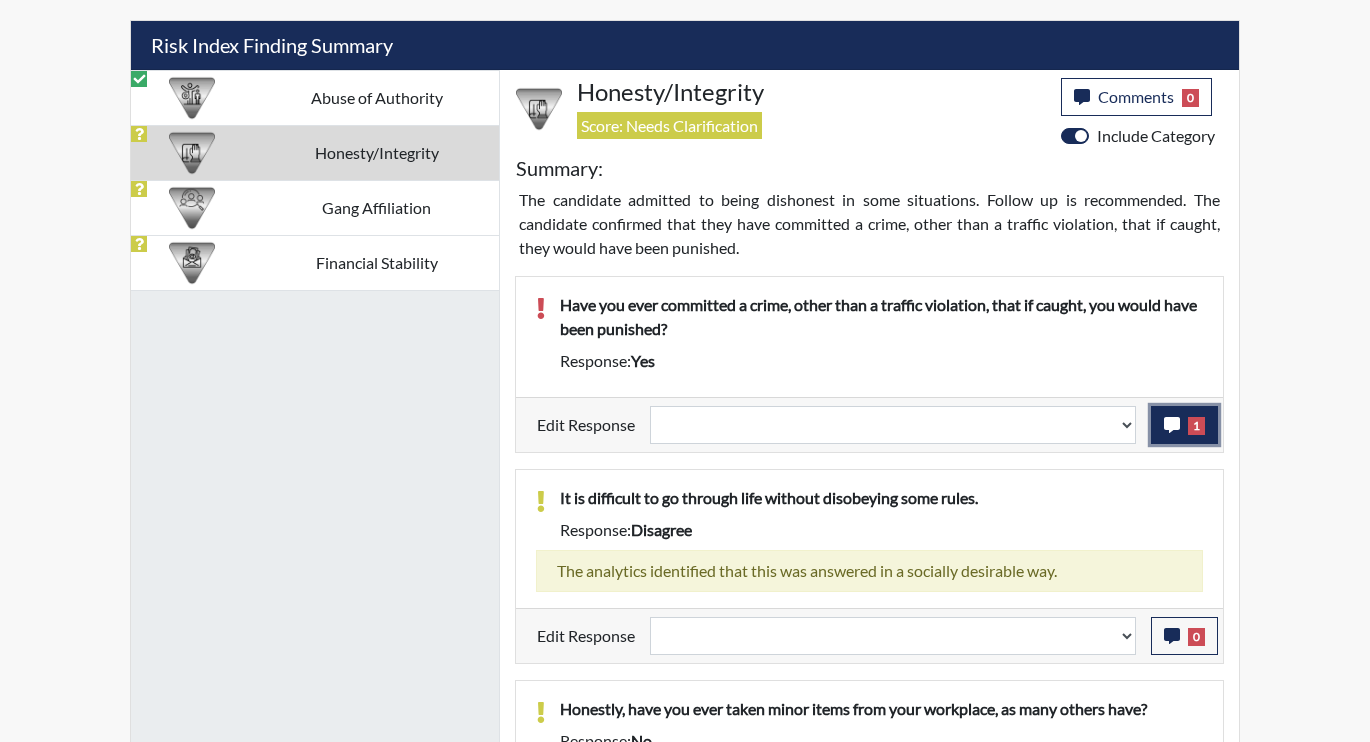 click 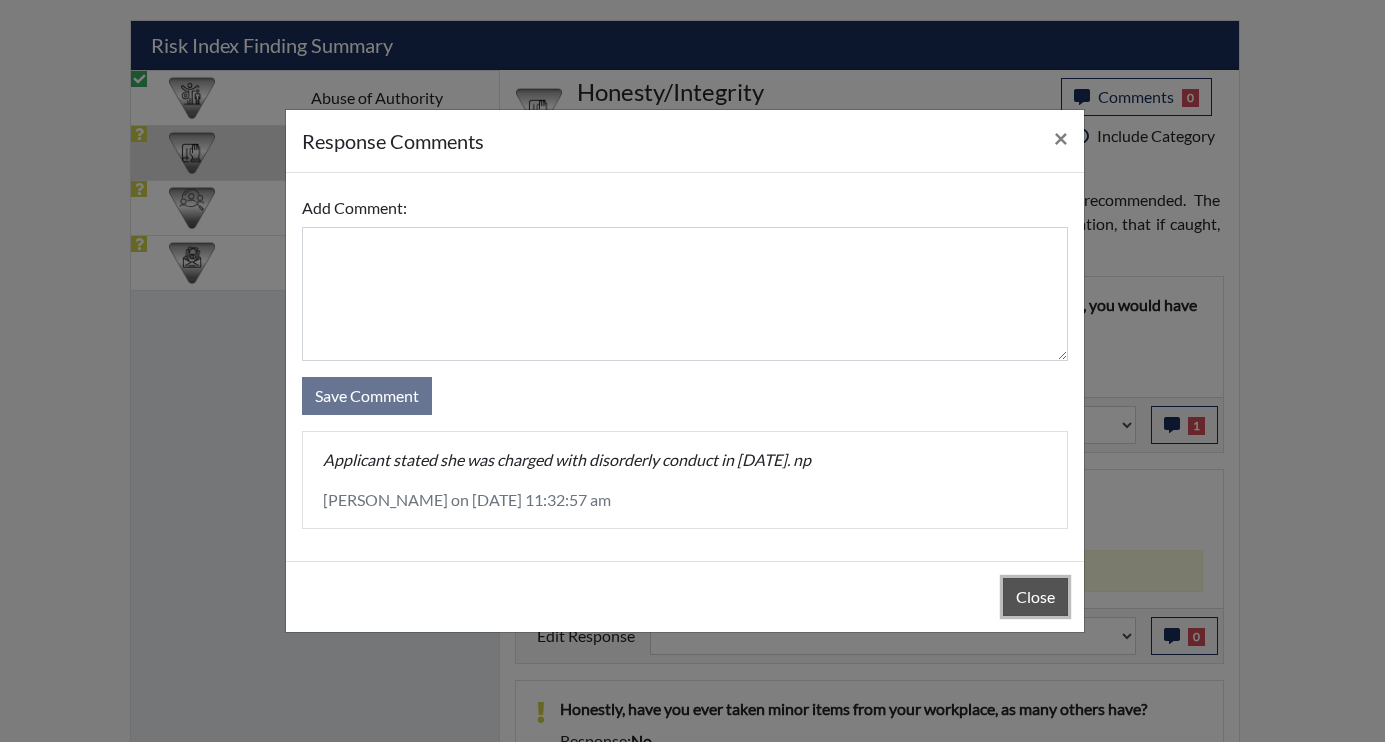 click on "Close" at bounding box center (1035, 597) 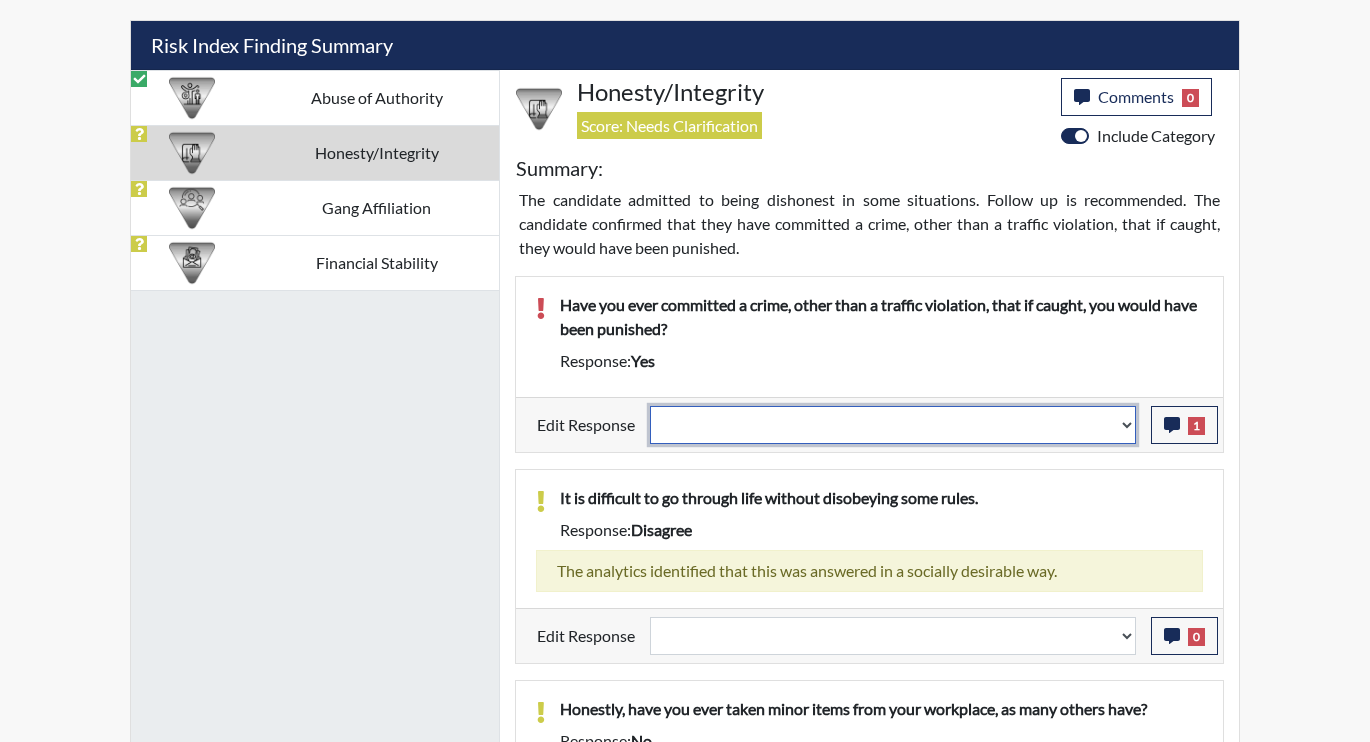 click on "Question is not relevant. Results will be updated. Reasonable explanation provided. Results will be updated. Response confirmed, which places the score below conditions. Clear the response edit. Results will be updated." at bounding box center [893, 425] 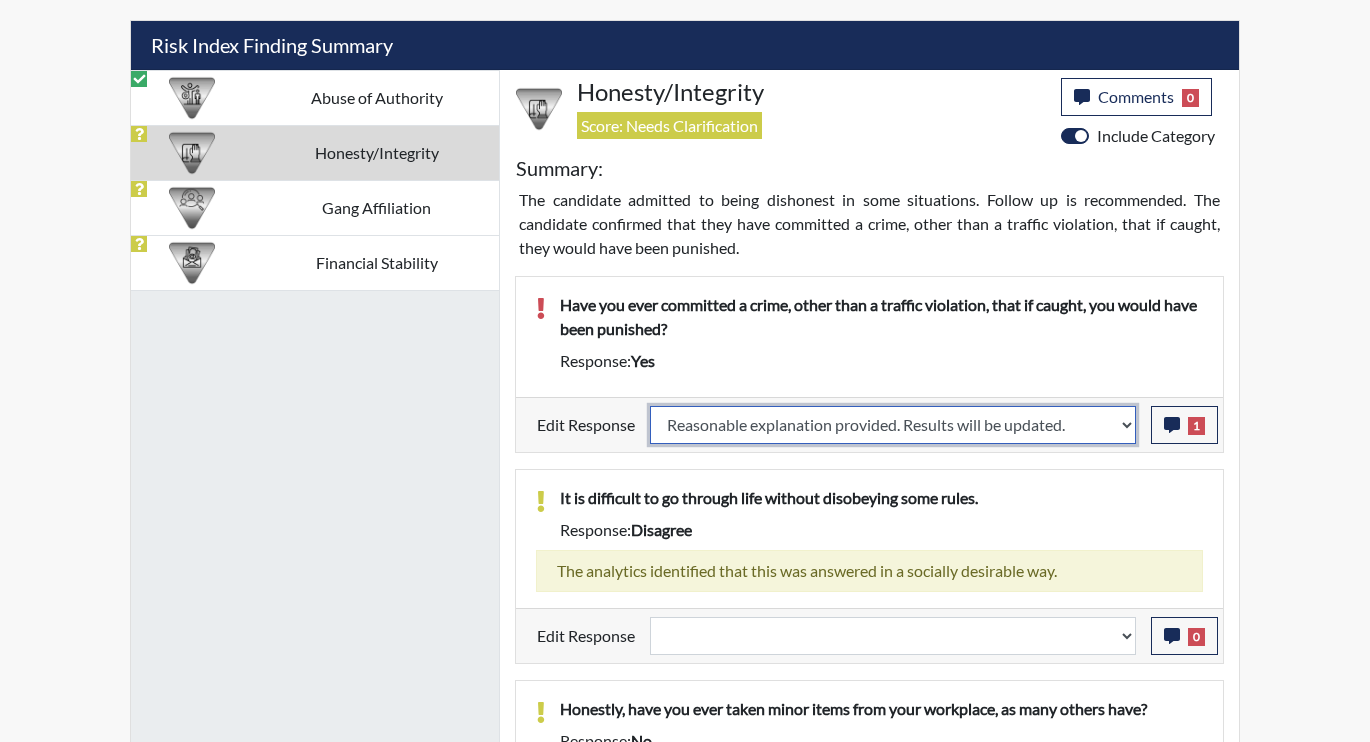click on "Question is not relevant. Results will be updated. Reasonable explanation provided. Results will be updated. Response confirmed, which places the score below conditions. Clear the response edit. Results will be updated." at bounding box center [893, 425] 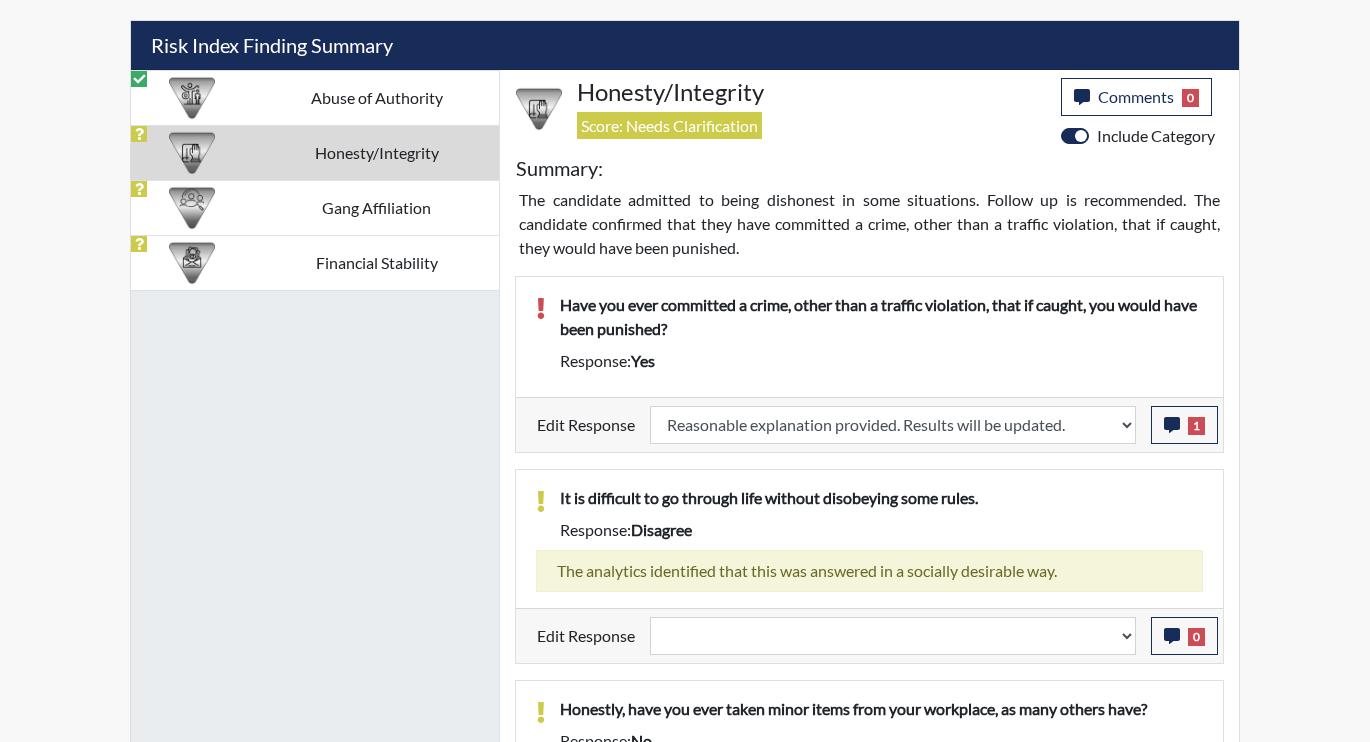 select 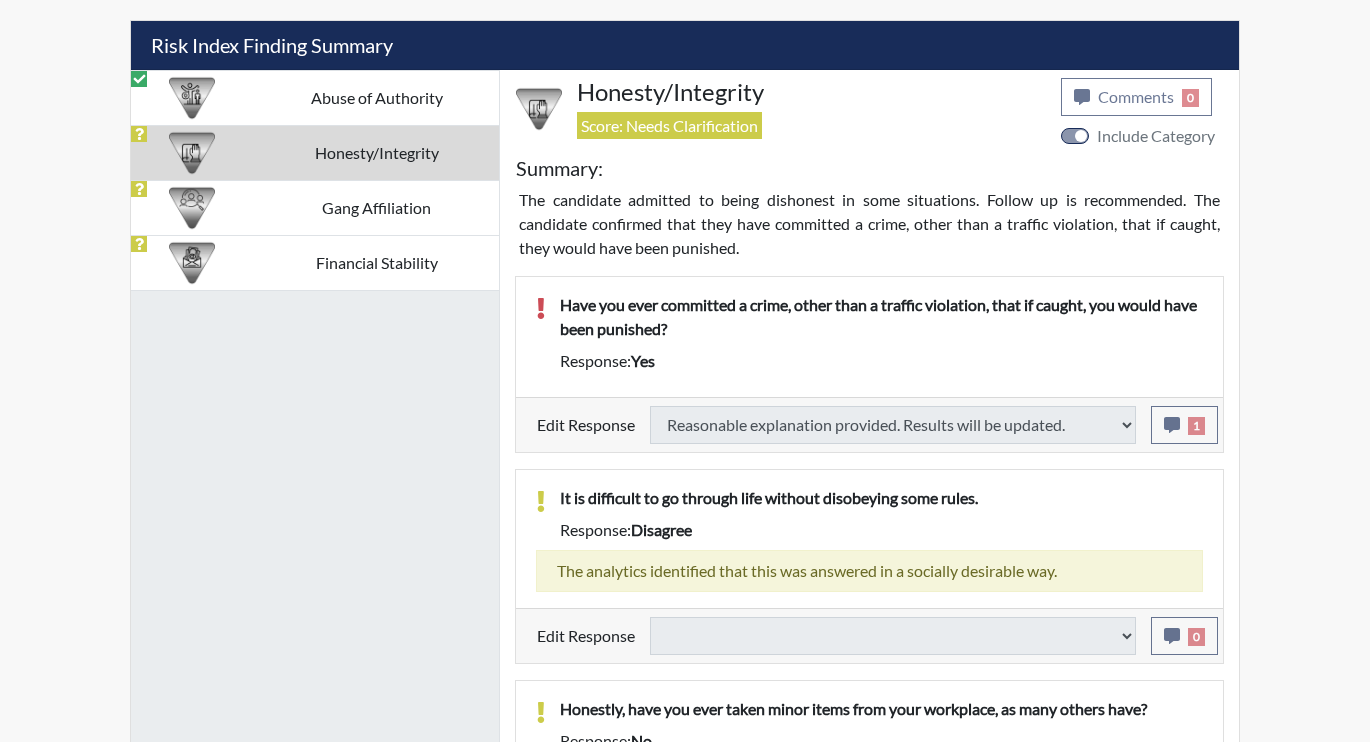 select 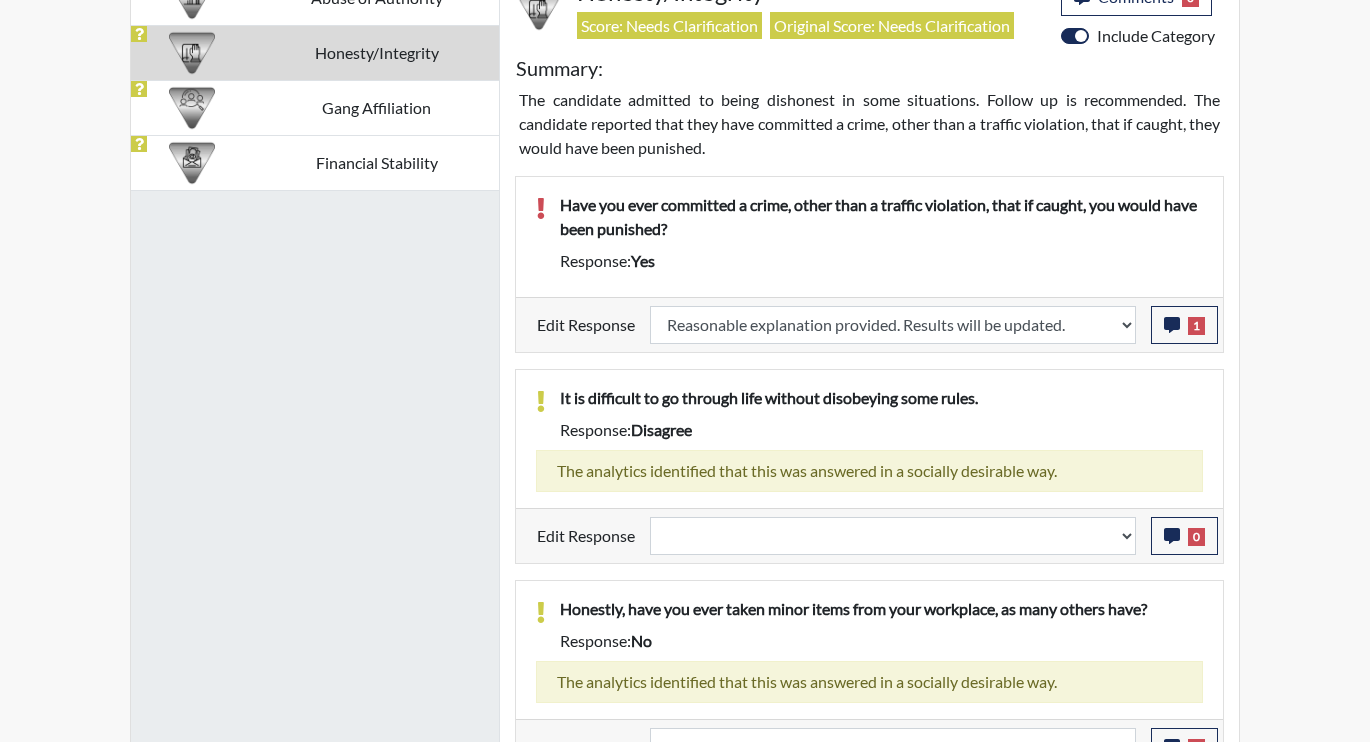 scroll, scrollTop: 1438, scrollLeft: 0, axis: vertical 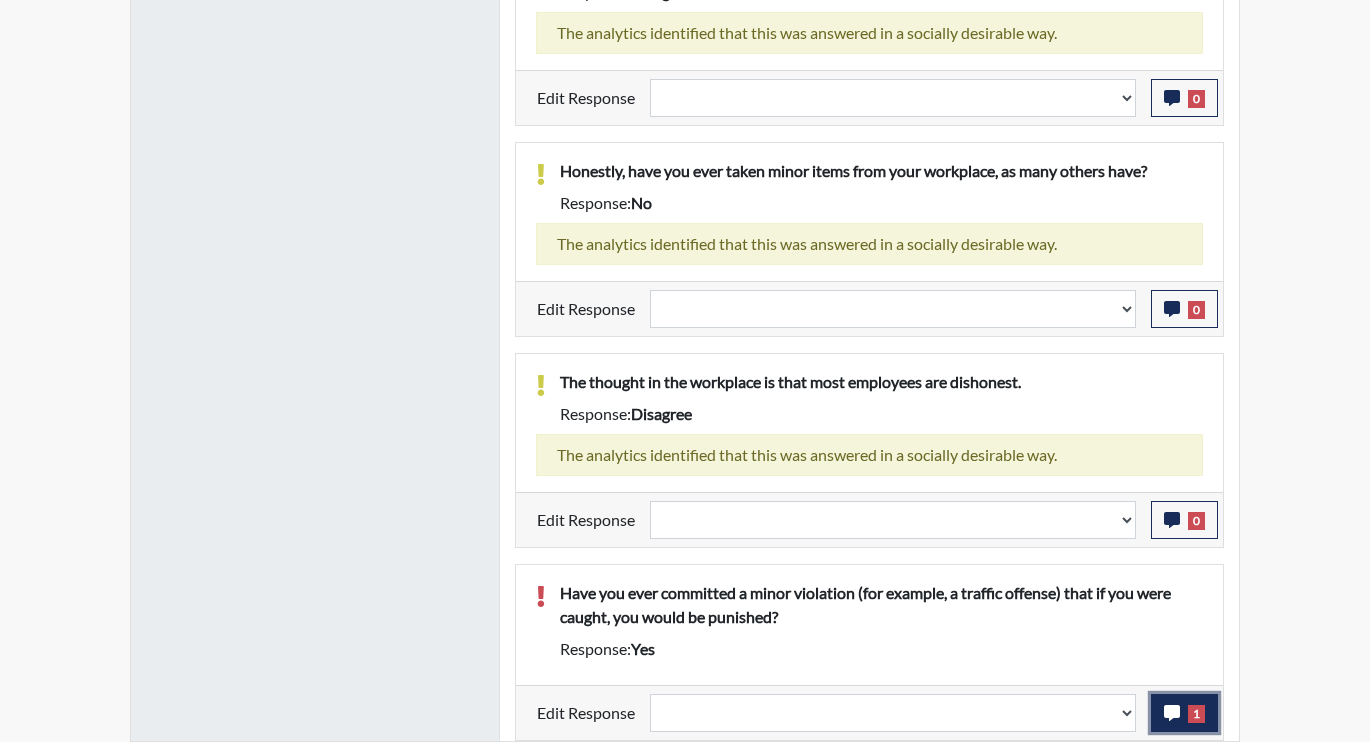 click on "1" at bounding box center (1184, 713) 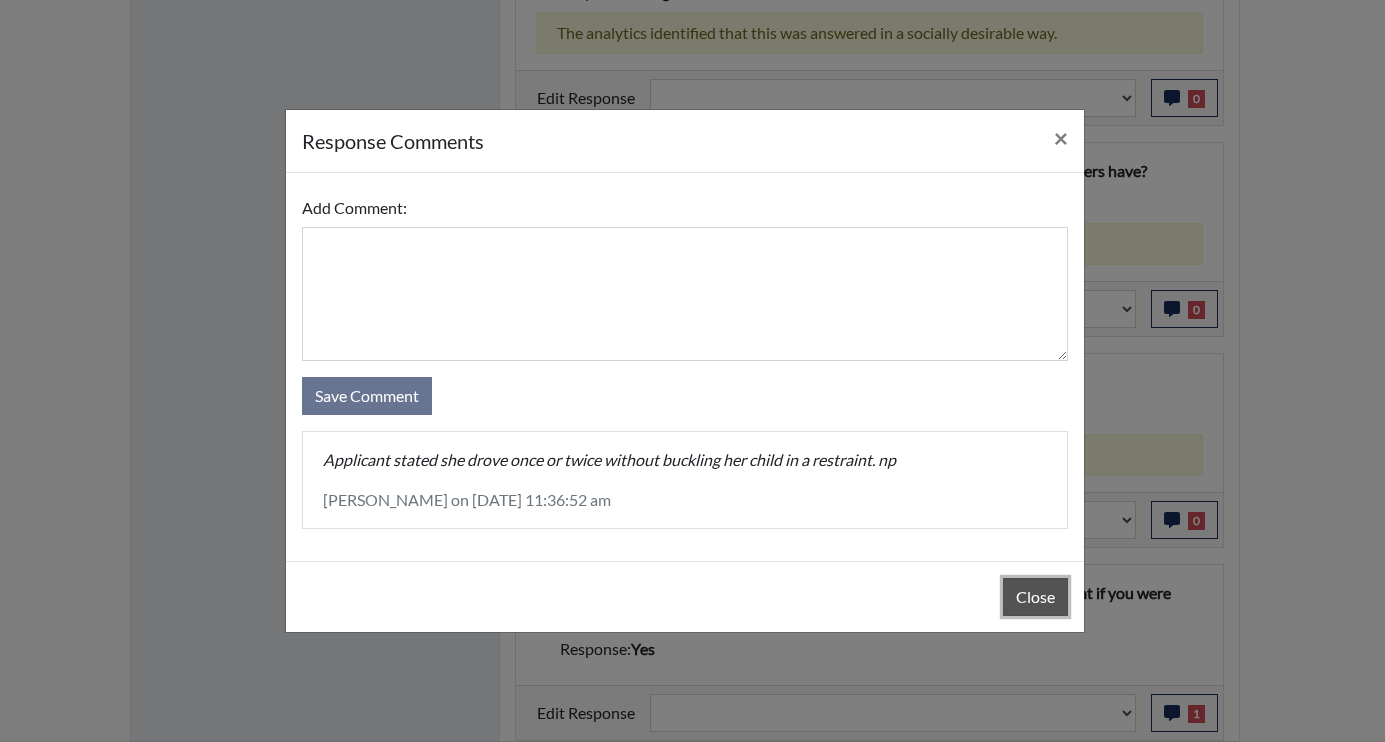 click on "Close" at bounding box center [1035, 597] 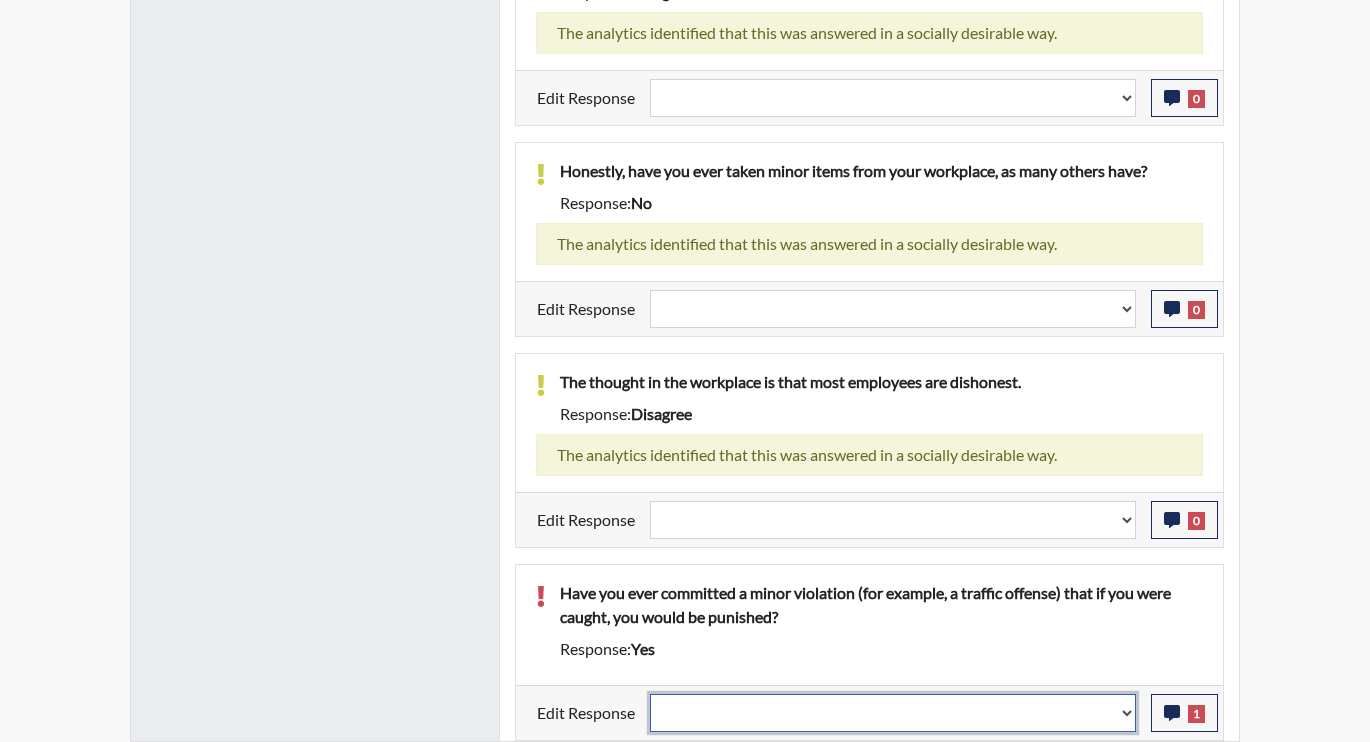 click on "Question is not relevant. Results will be updated. Reasonable explanation provided. Results will be updated. Response confirmed, which places the score below conditions. Clear the response edit. Results will be updated." at bounding box center [893, 713] 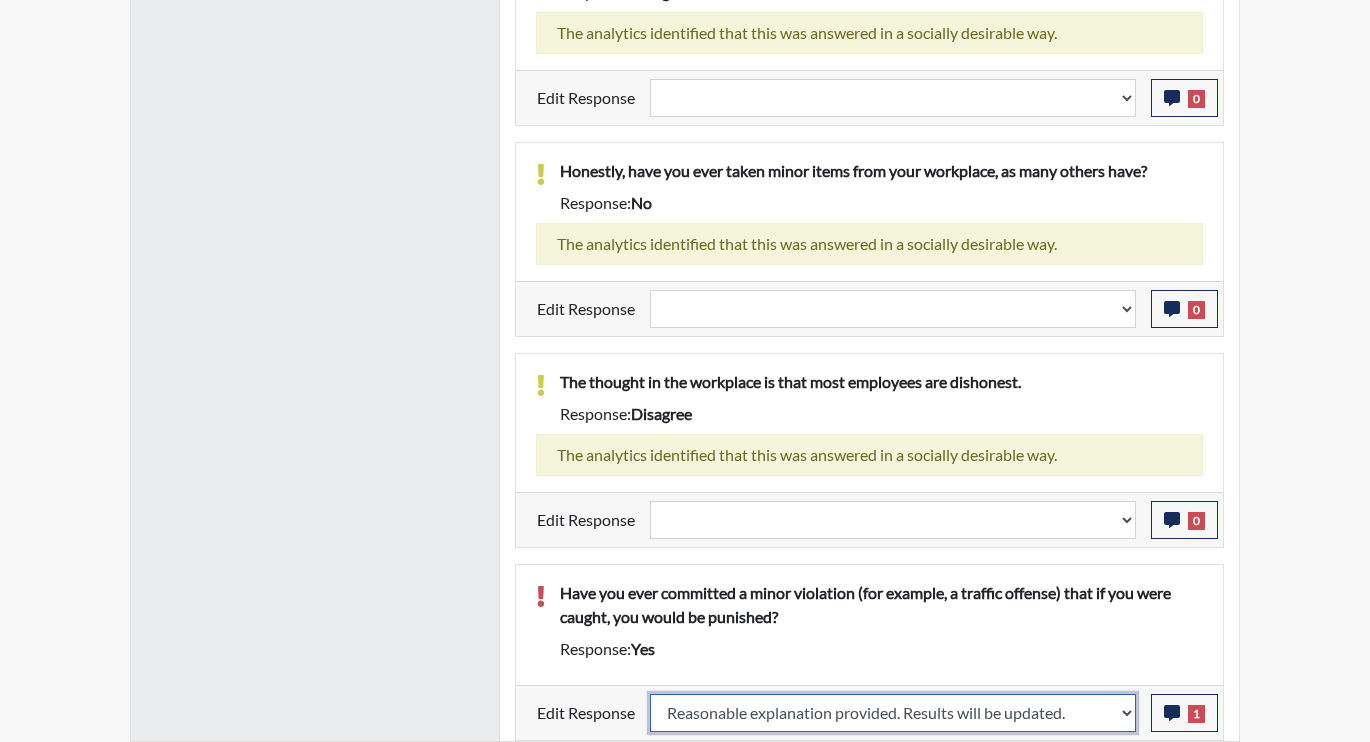 click on "Question is not relevant. Results will be updated. Reasonable explanation provided. Results will be updated. Response confirmed, which places the score below conditions. Clear the response edit. Results will be updated." at bounding box center (893, 713) 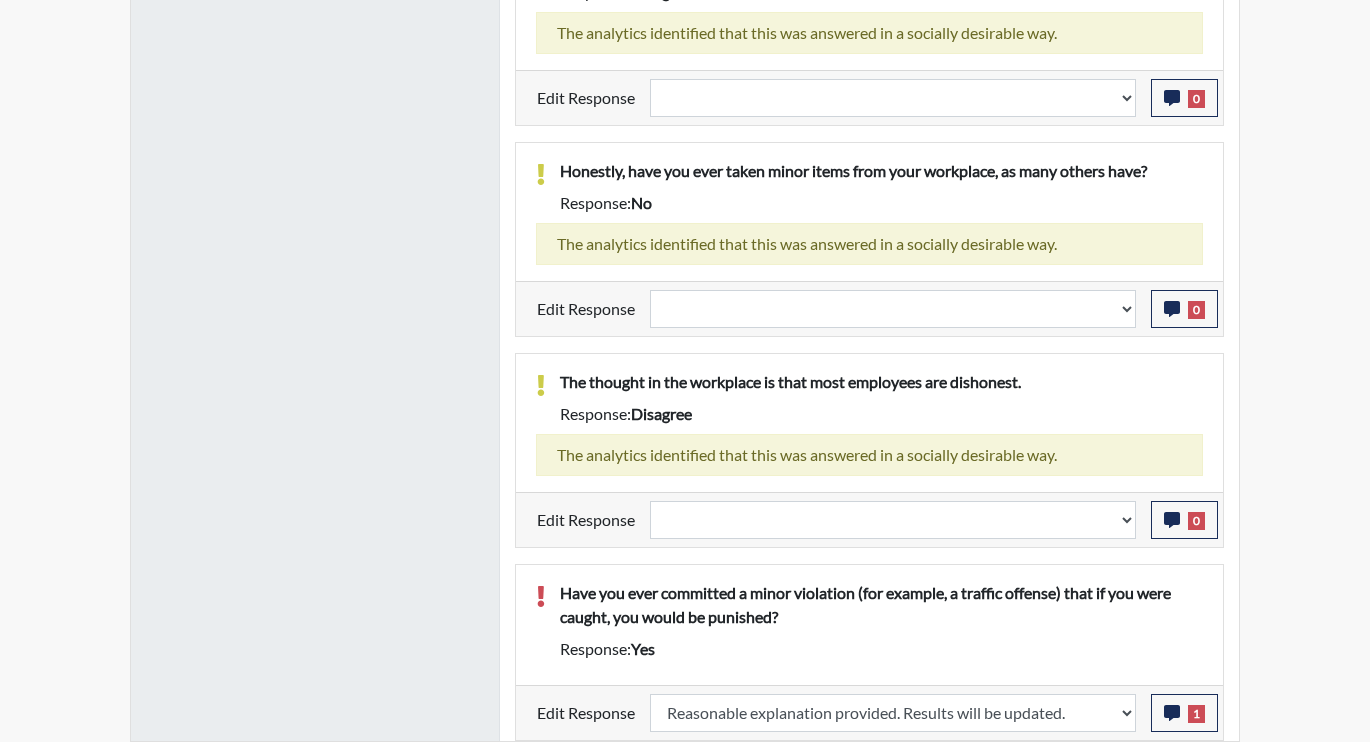 select 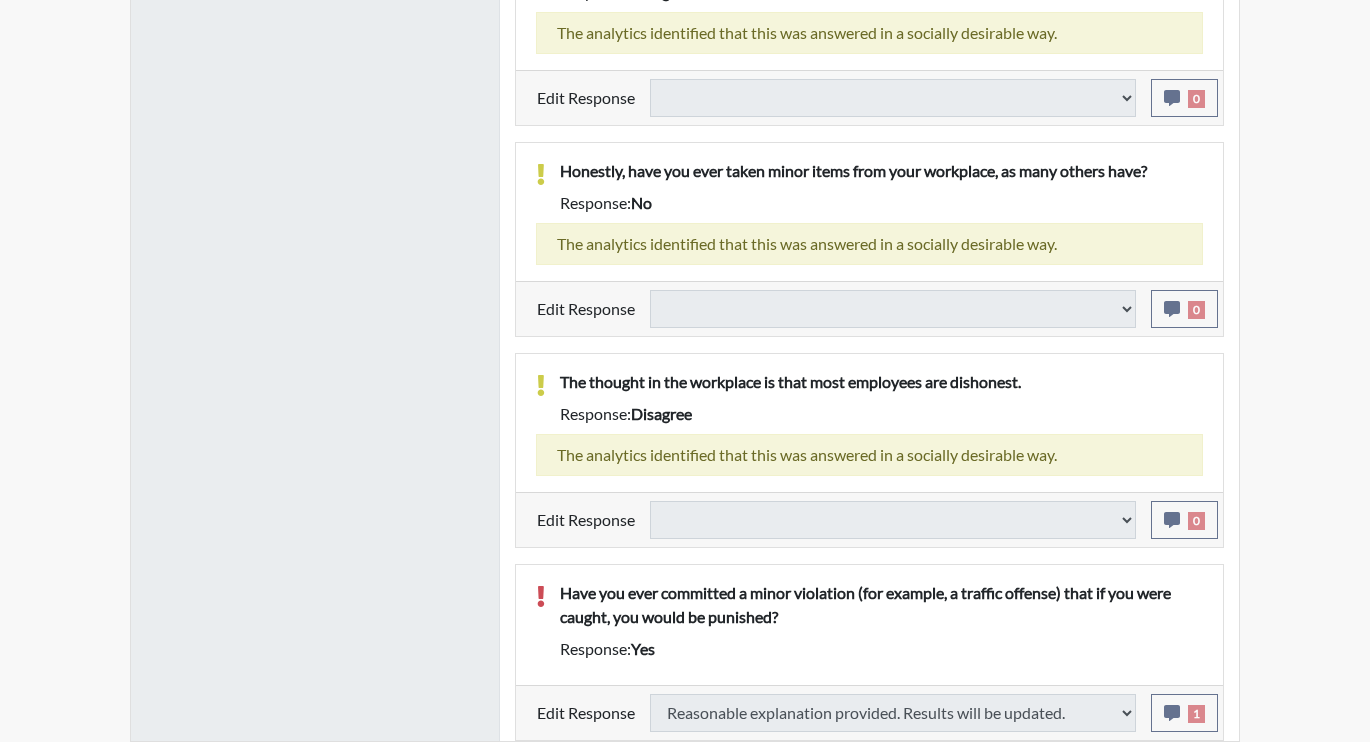 select 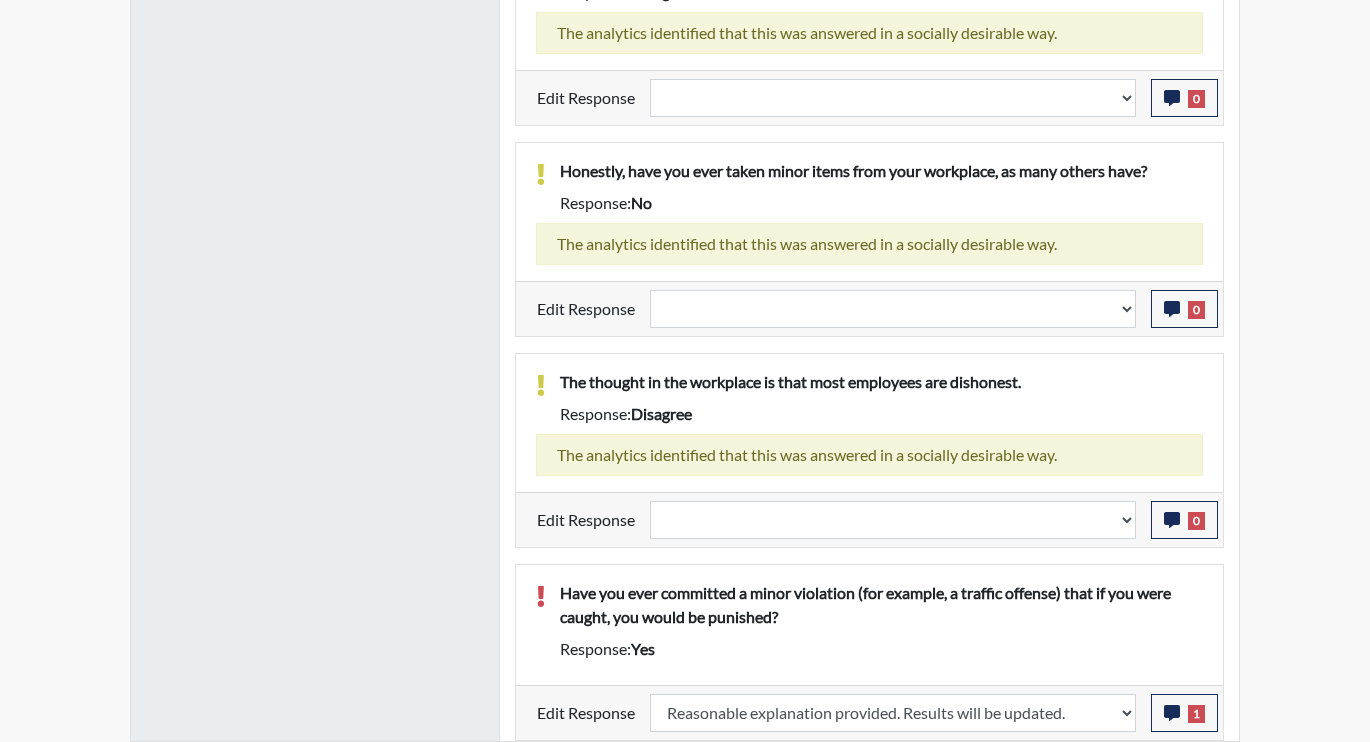 scroll, scrollTop: 999668, scrollLeft: 999169, axis: both 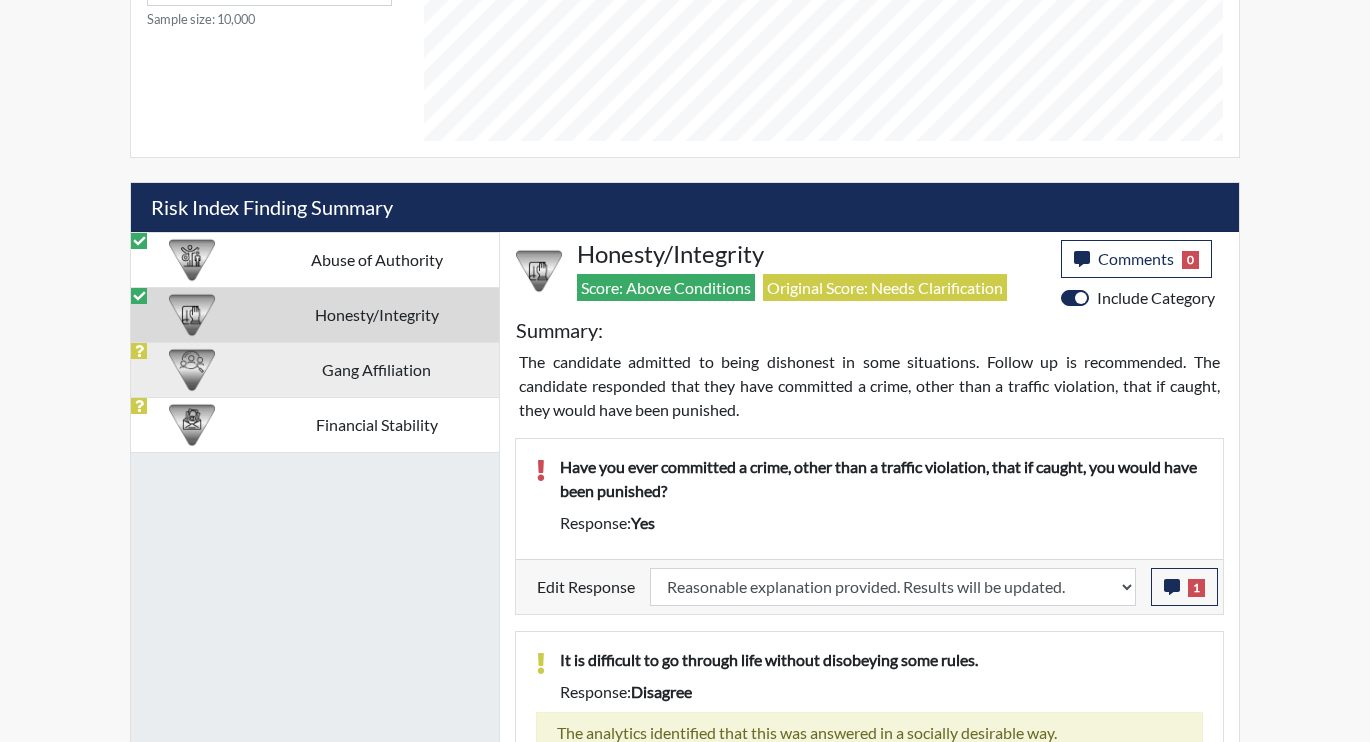 click on "Gang Affiliation" at bounding box center (377, 369) 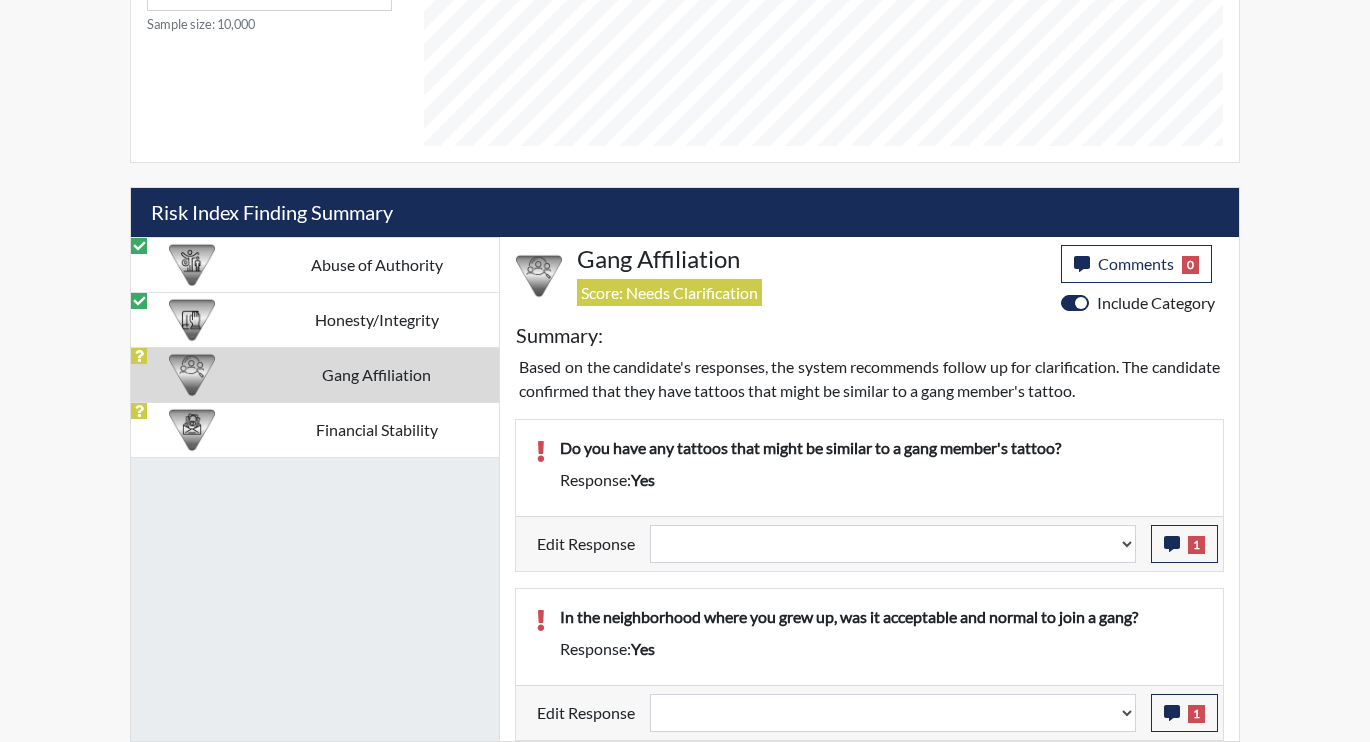 scroll, scrollTop: 1023, scrollLeft: 0, axis: vertical 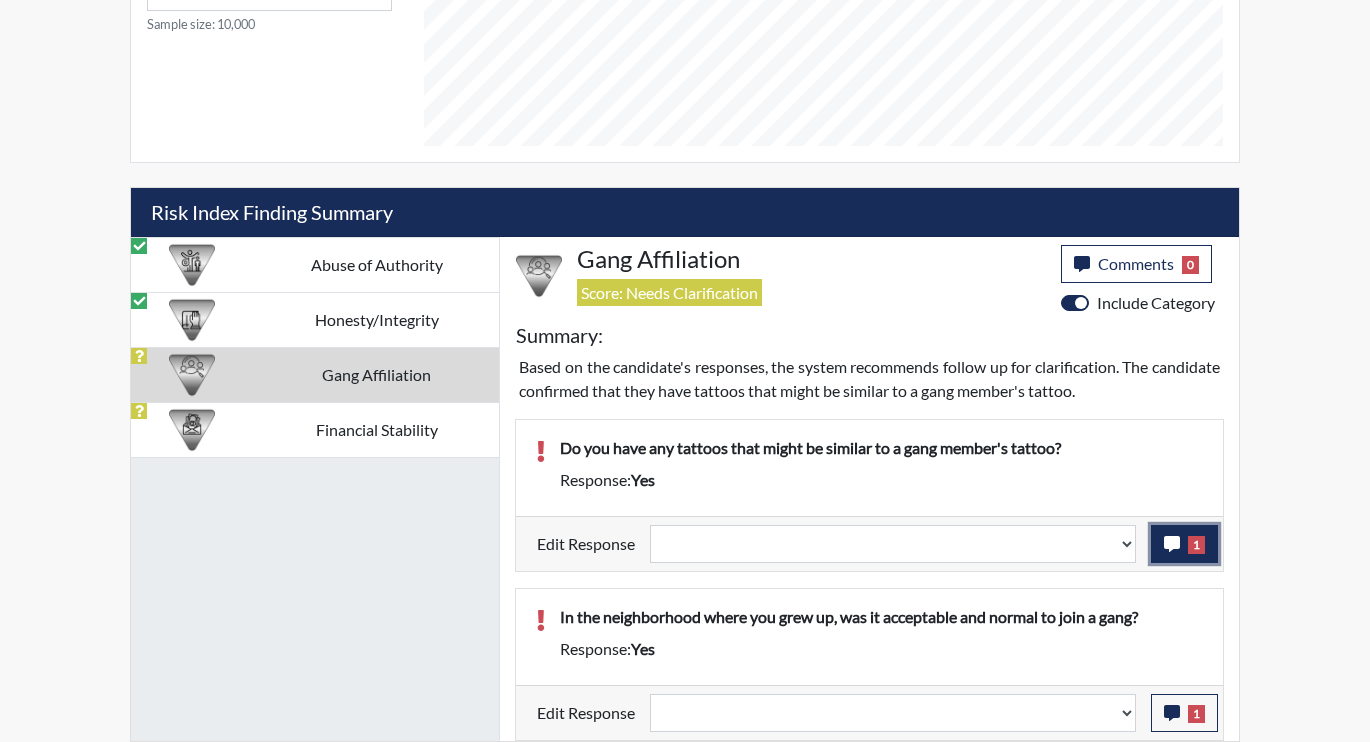 click on "1" at bounding box center (1184, 544) 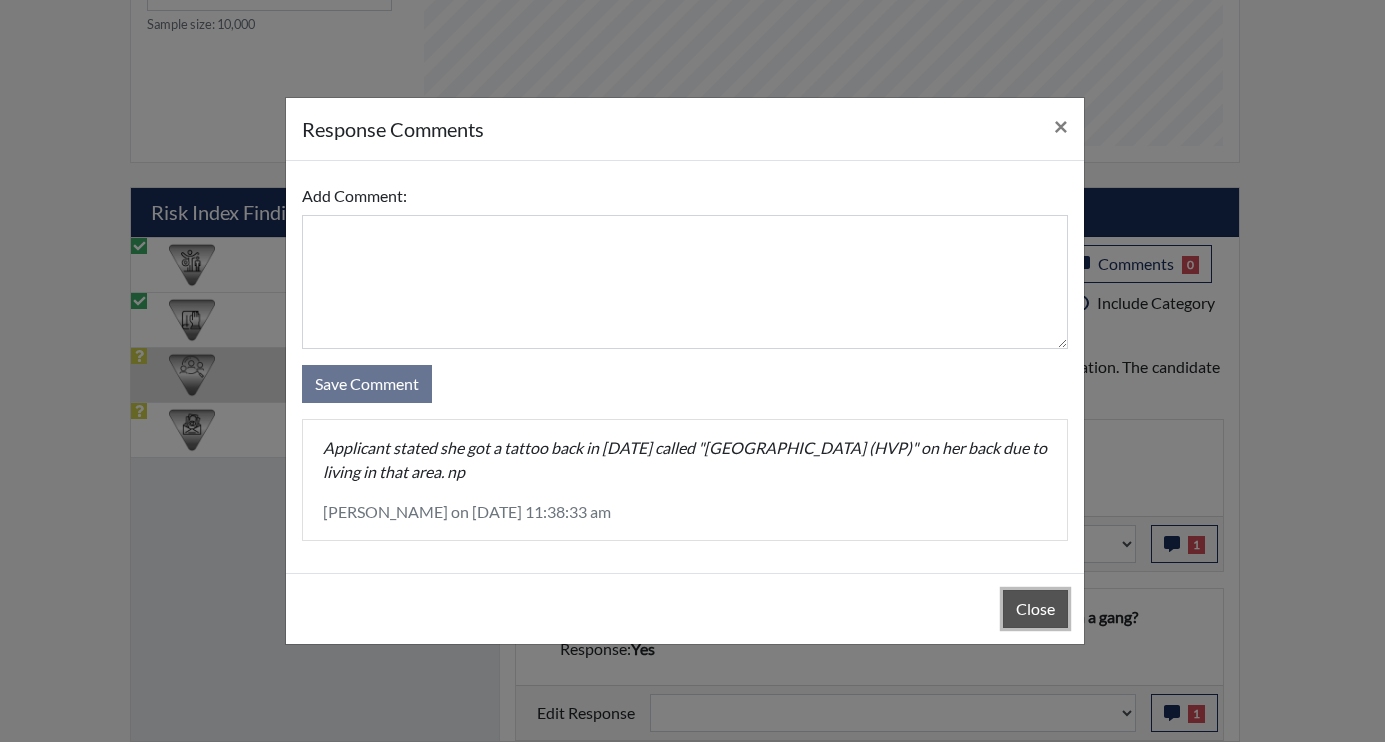 drag, startPoint x: 1056, startPoint y: 603, endPoint x: 1063, endPoint y: 590, distance: 14.764823 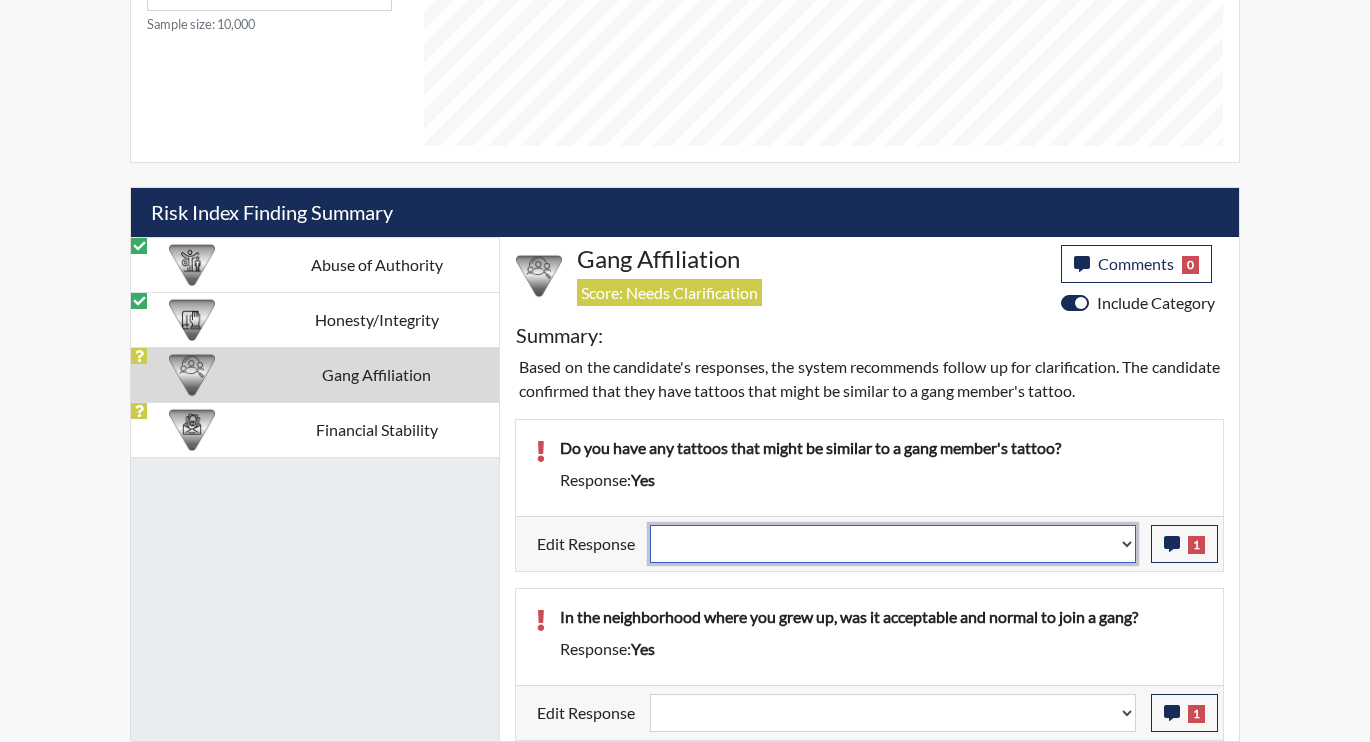 click on "Question is not relevant. Results will be updated. Reasonable explanation provided. Results will be updated. Response confirmed, which places the score below conditions. Clear the response edit. Results will be updated." at bounding box center (893, 544) 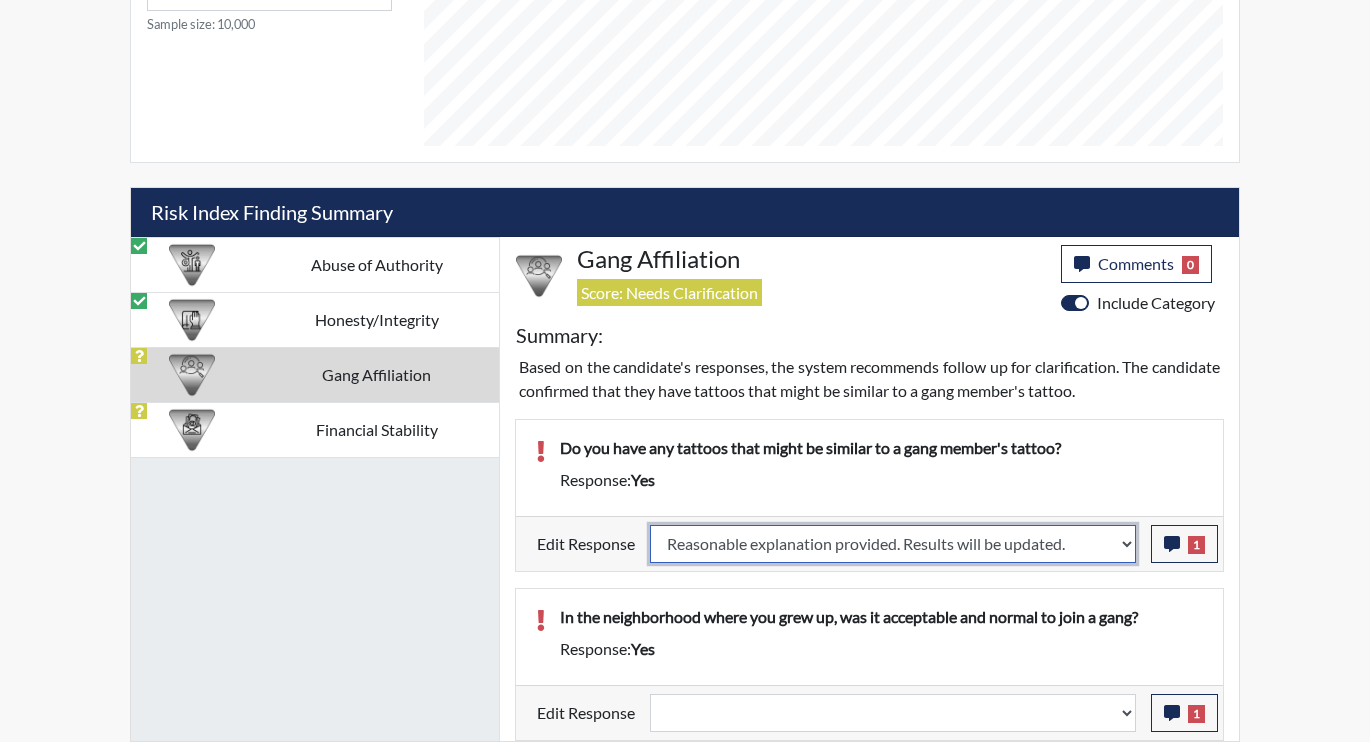 click on "Question is not relevant. Results will be updated. Reasonable explanation provided. Results will be updated. Response confirmed, which places the score below conditions. Clear the response edit. Results will be updated." at bounding box center [893, 544] 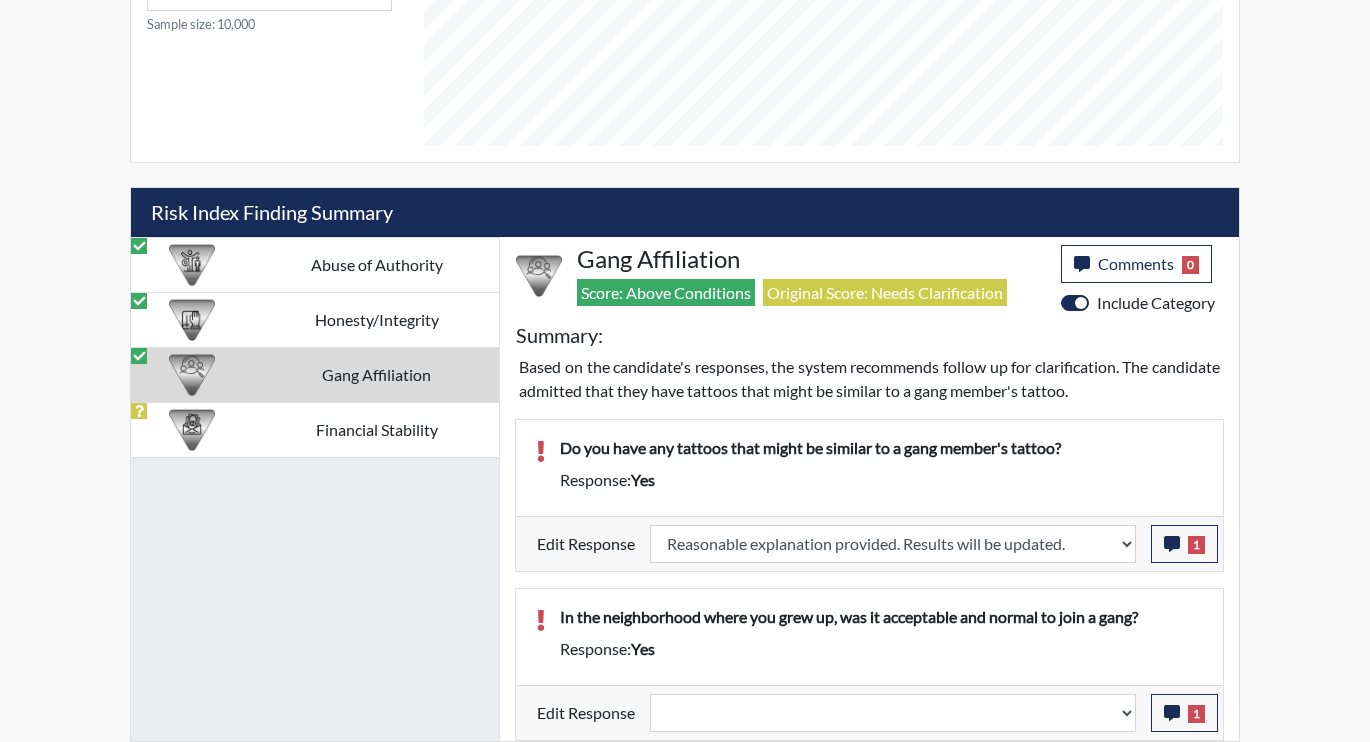 scroll, scrollTop: 999668, scrollLeft: 999169, axis: both 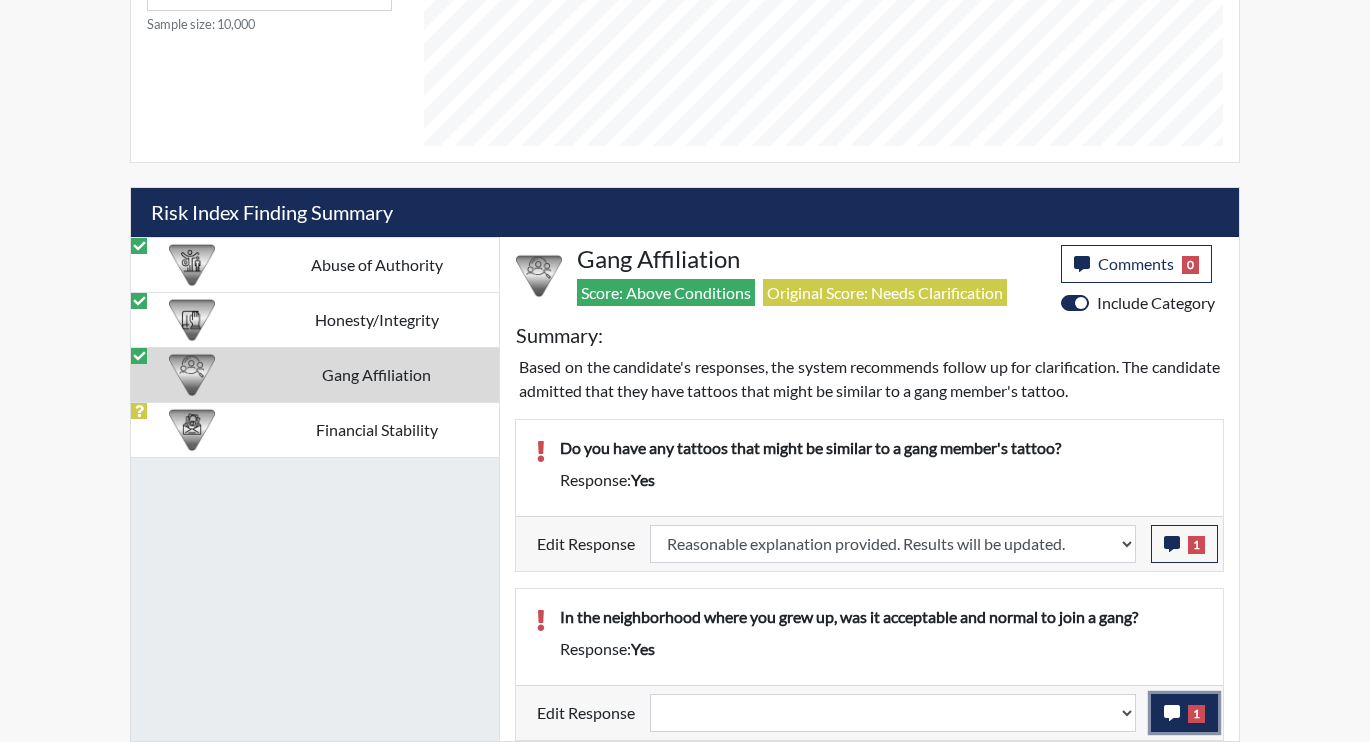 click 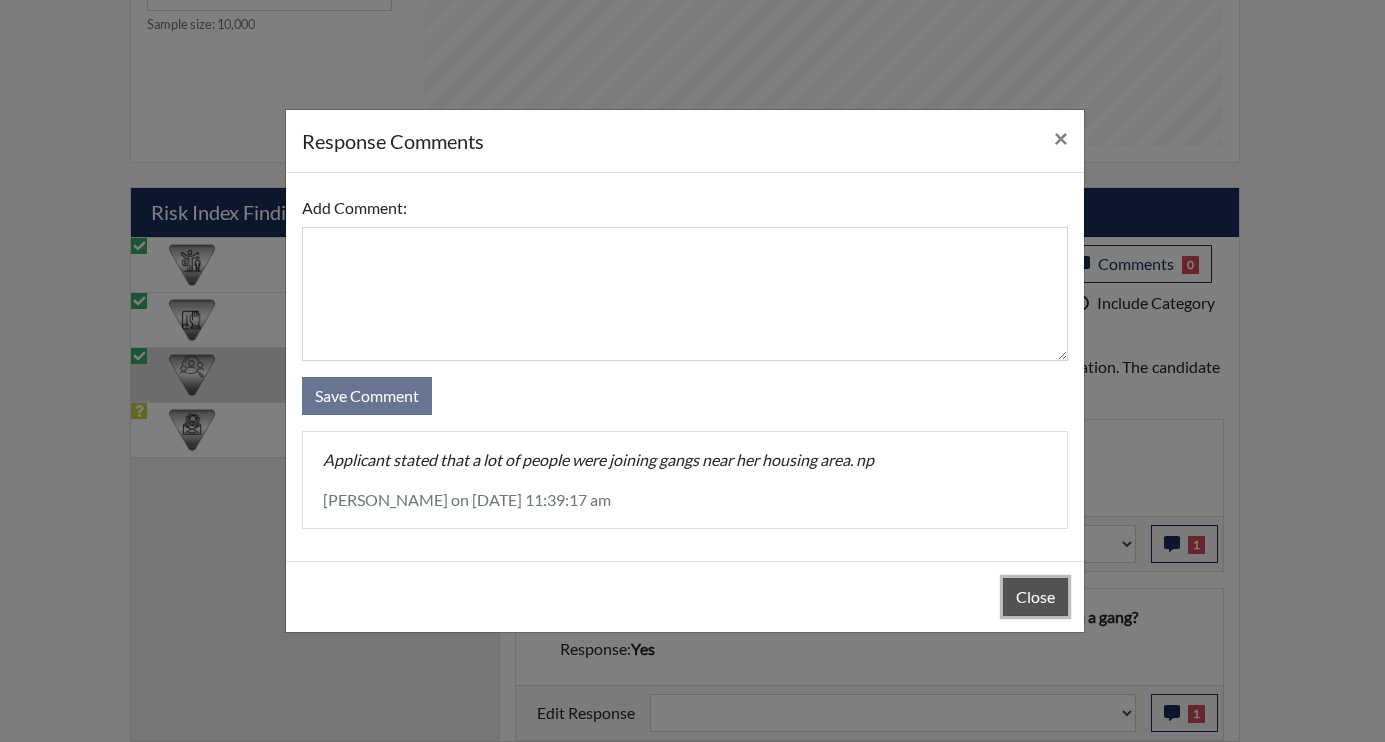 drag, startPoint x: 1030, startPoint y: 589, endPoint x: 1038, endPoint y: 596, distance: 10.630146 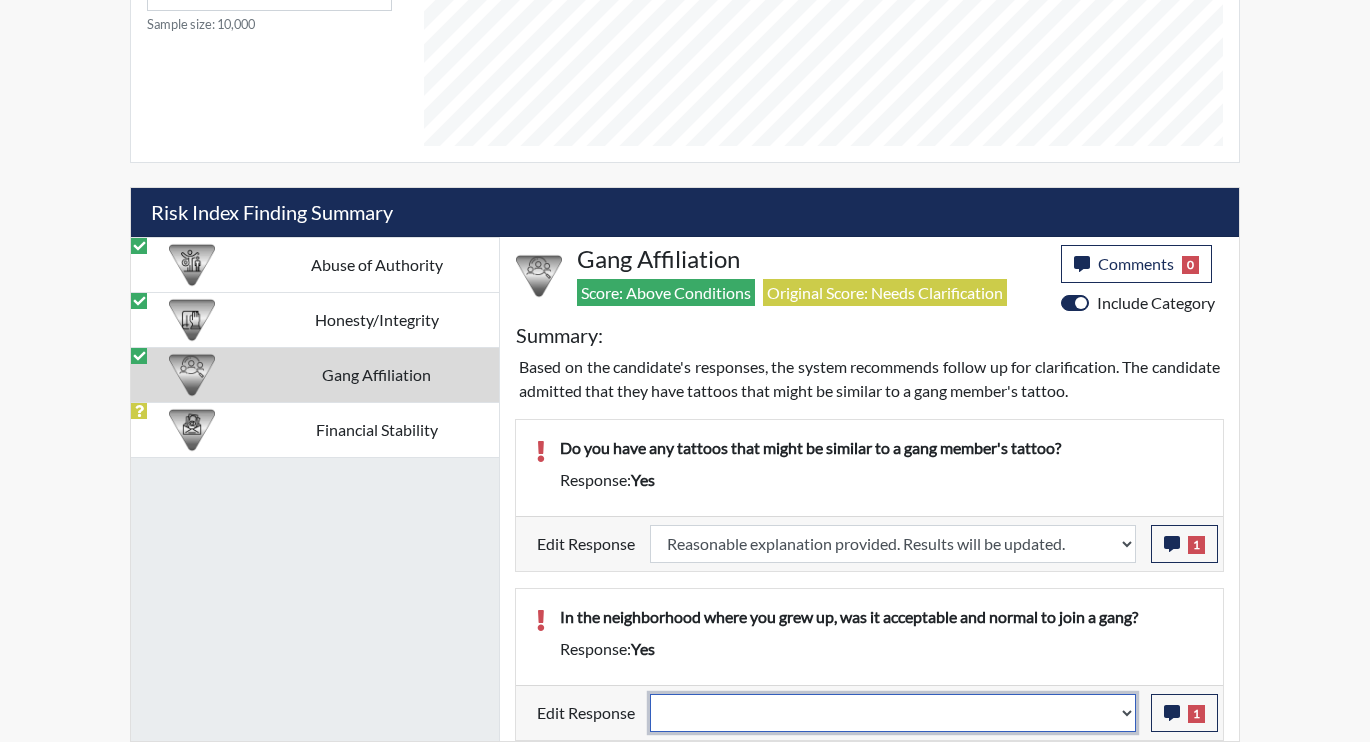 click on "Question is not relevant. Results will be updated. Reasonable explanation provided. Results will be updated. Response confirmed, which places the score below conditions. Clear the response edit. Results will be updated." at bounding box center [893, 713] 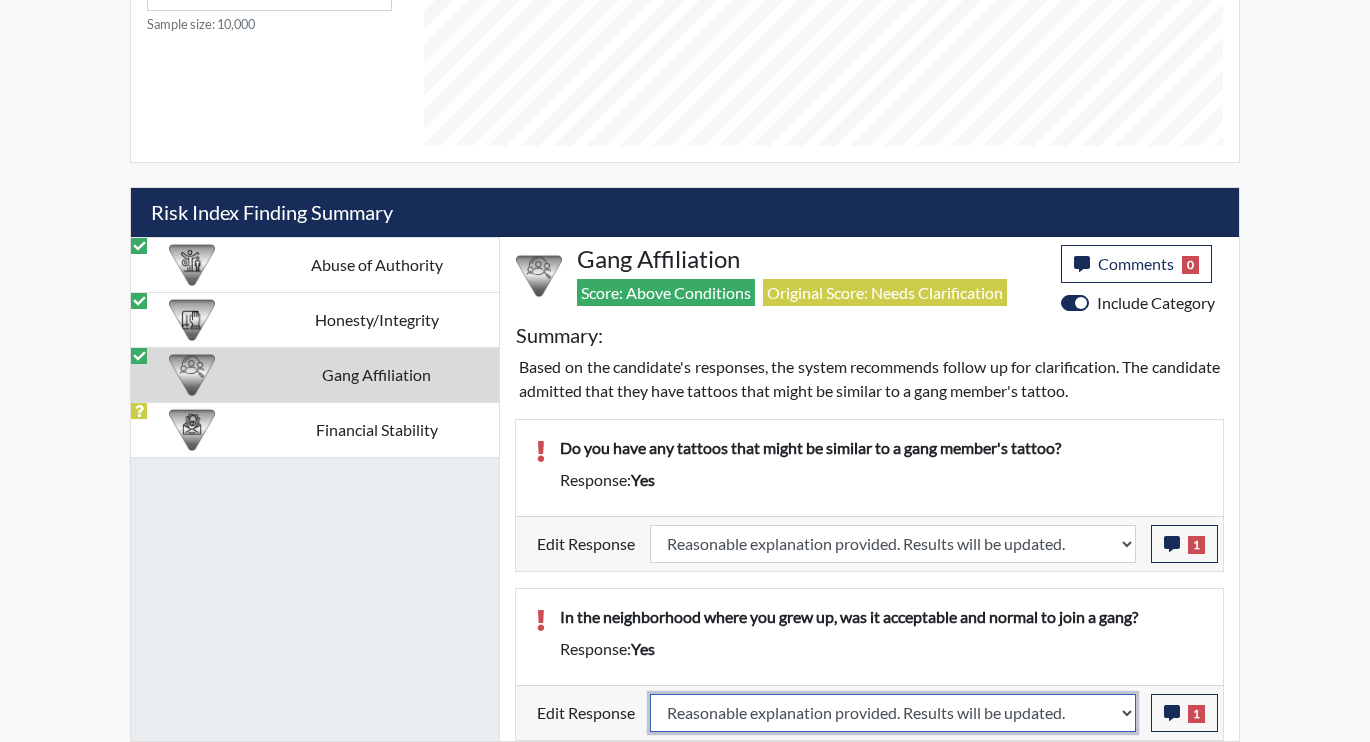 click on "Question is not relevant. Results will be updated. Reasonable explanation provided. Results will be updated. Response confirmed, which places the score below conditions. Clear the response edit. Results will be updated." at bounding box center (893, 713) 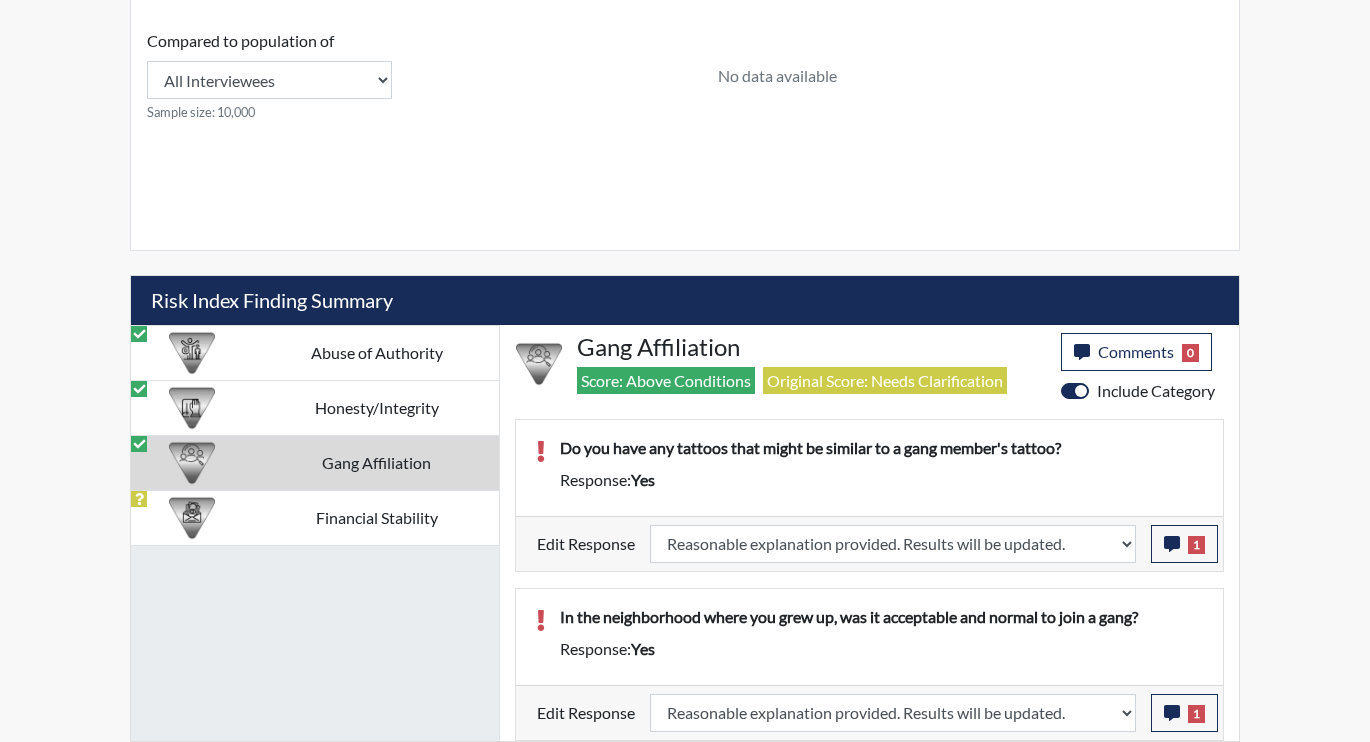 scroll, scrollTop: 935, scrollLeft: 0, axis: vertical 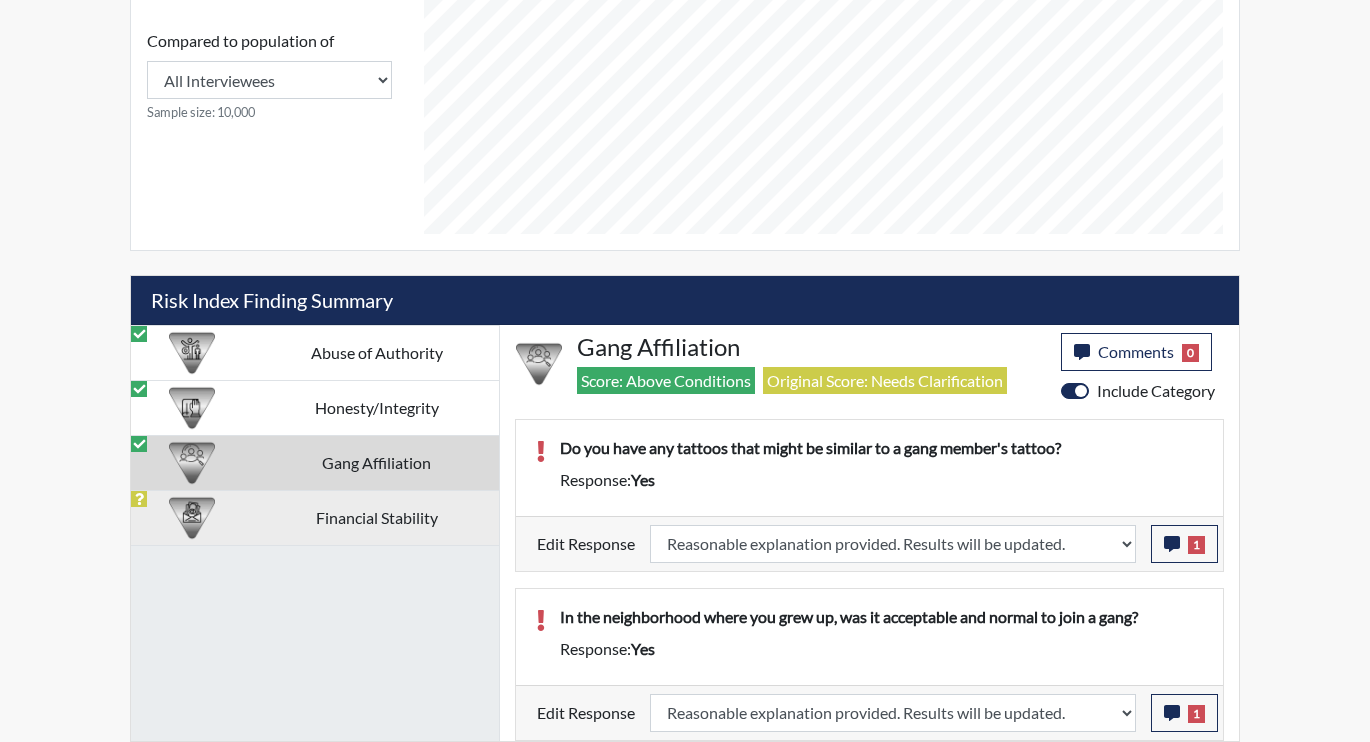 click on "Financial Stability" at bounding box center (377, 517) 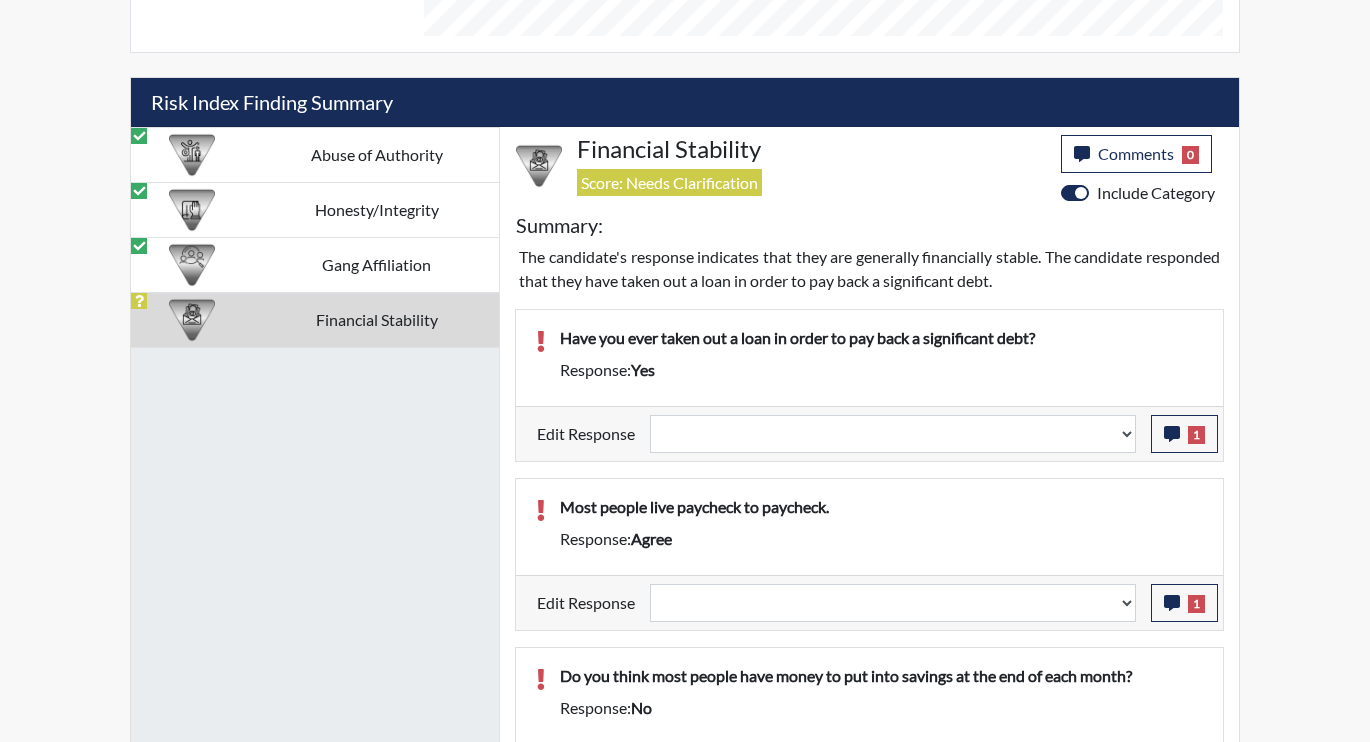 scroll, scrollTop: 1135, scrollLeft: 0, axis: vertical 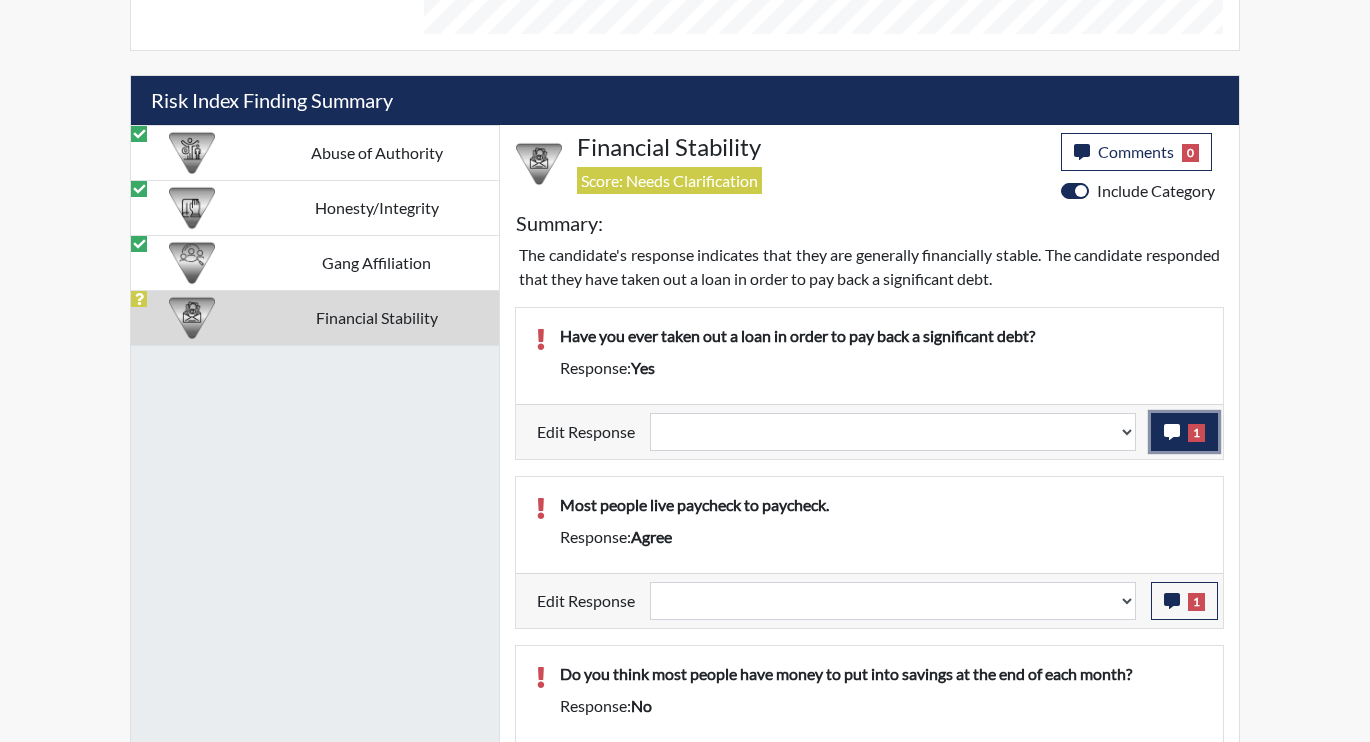 click 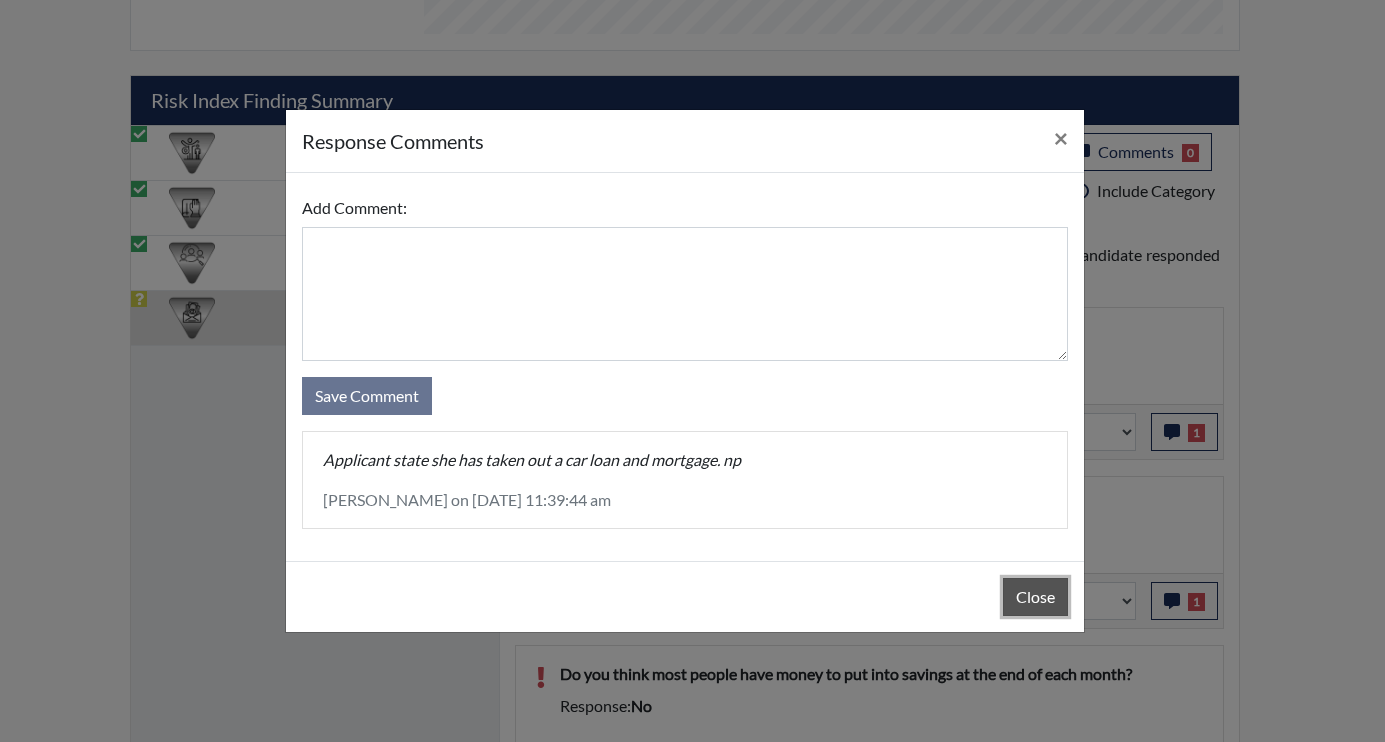 click on "Close" at bounding box center (1035, 597) 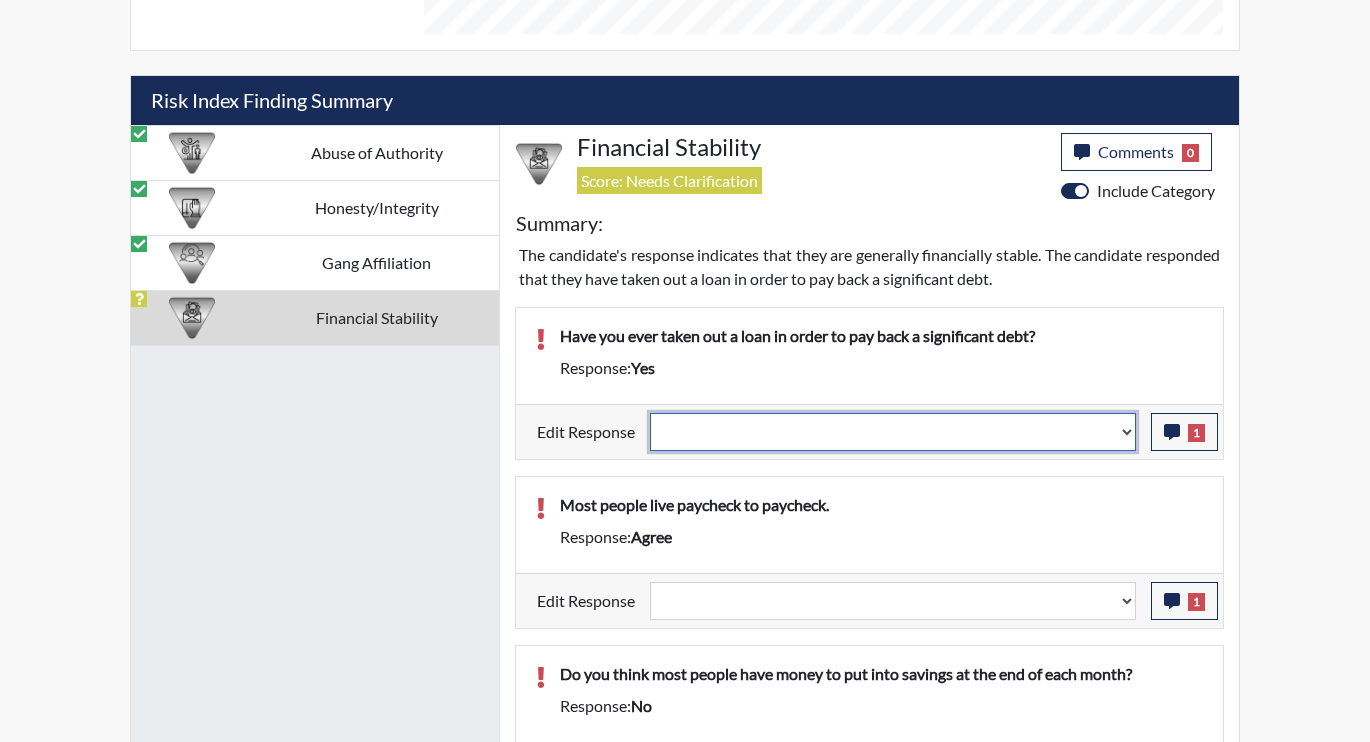 click on "Question is not relevant. Results will be updated. Reasonable explanation provided. Results will be updated. Response confirmed, which places the score below conditions. Clear the response edit. Results will be updated." at bounding box center [893, 432] 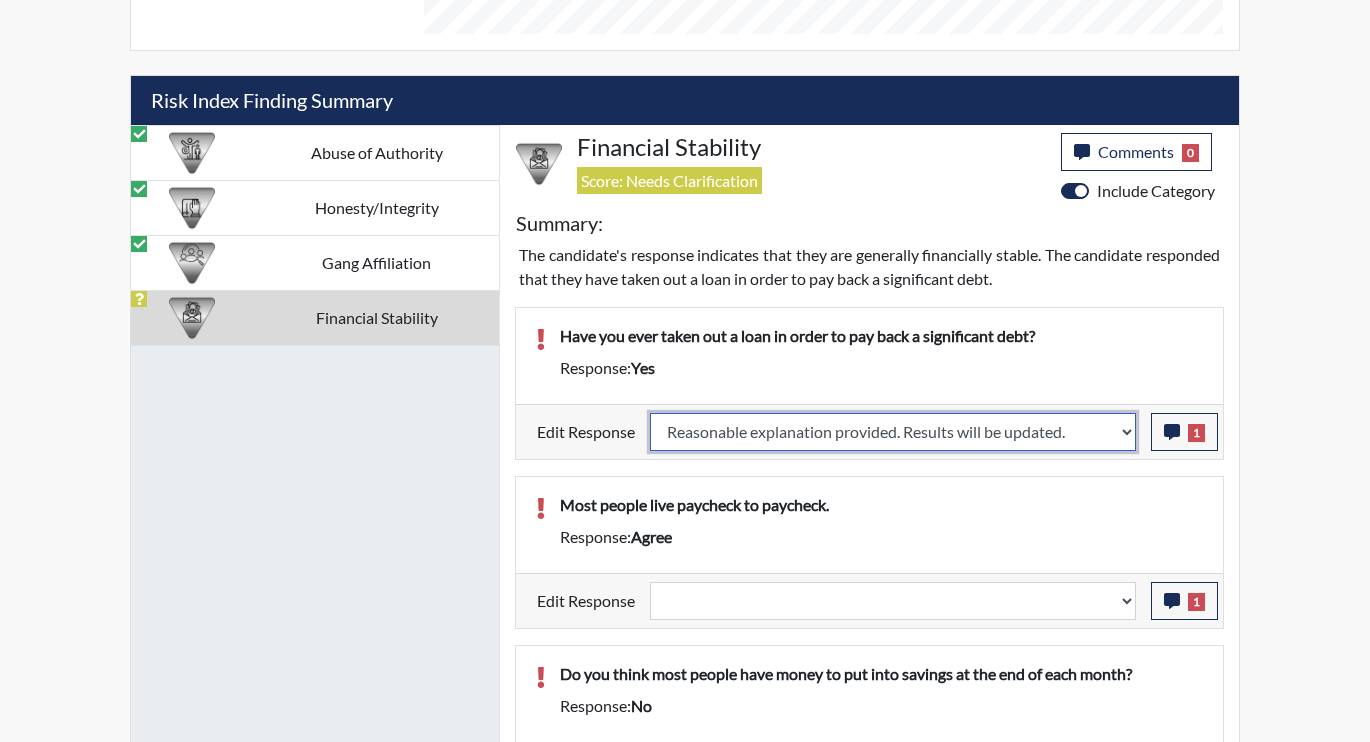 click on "Question is not relevant. Results will be updated. Reasonable explanation provided. Results will be updated. Response confirmed, which places the score below conditions. Clear the response edit. Results will be updated." at bounding box center (893, 432) 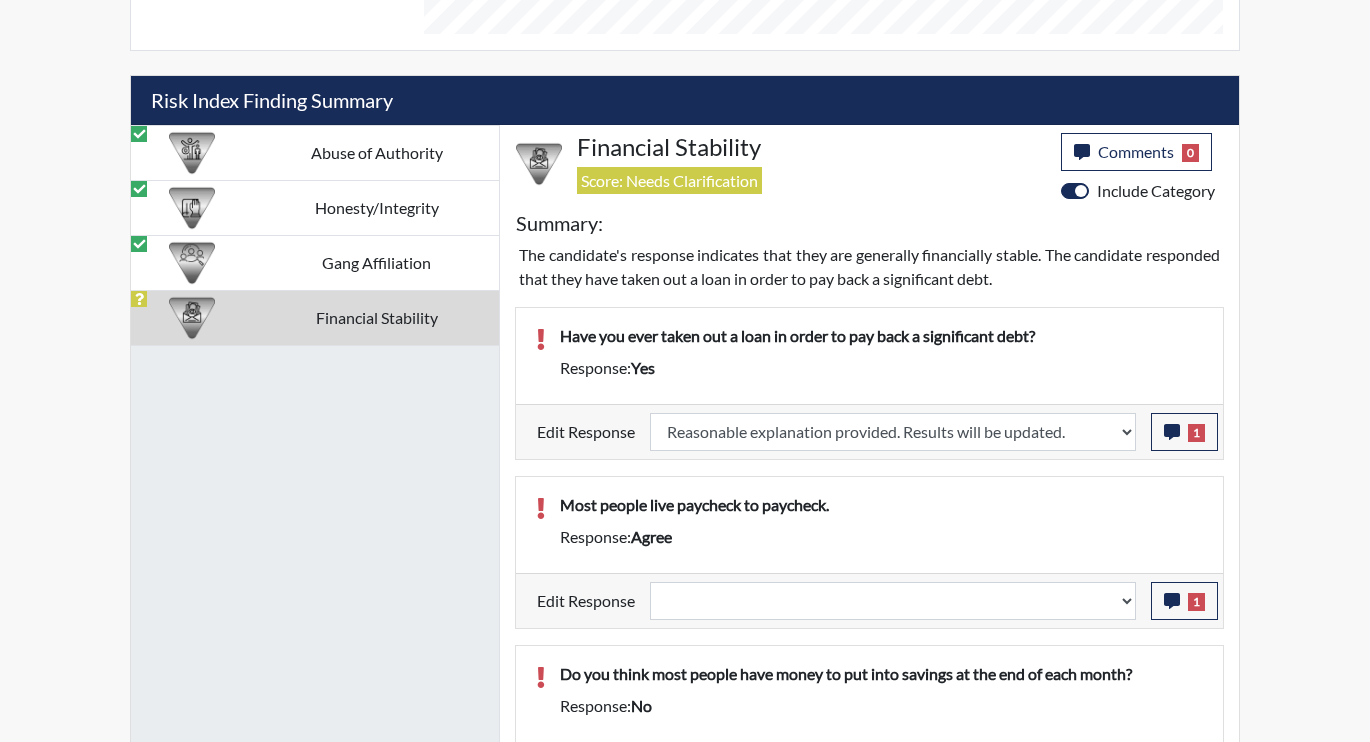 select 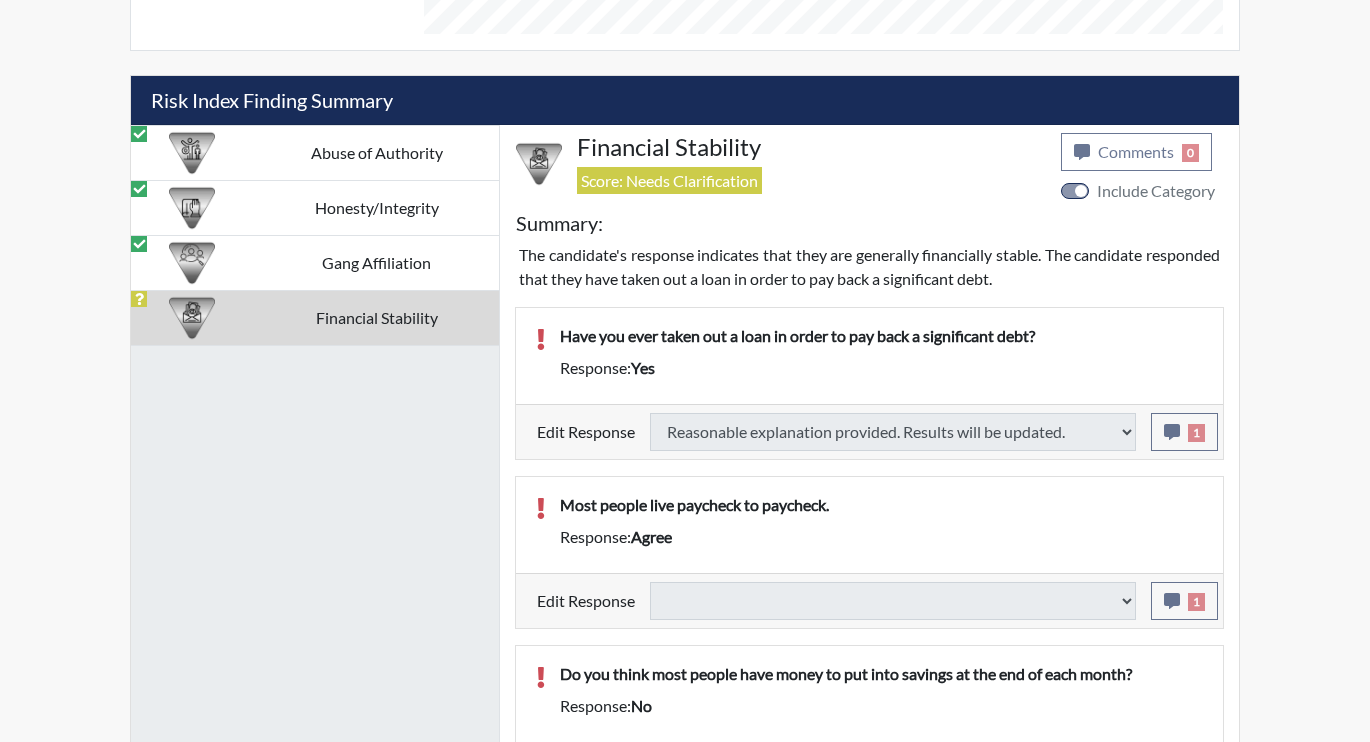 select 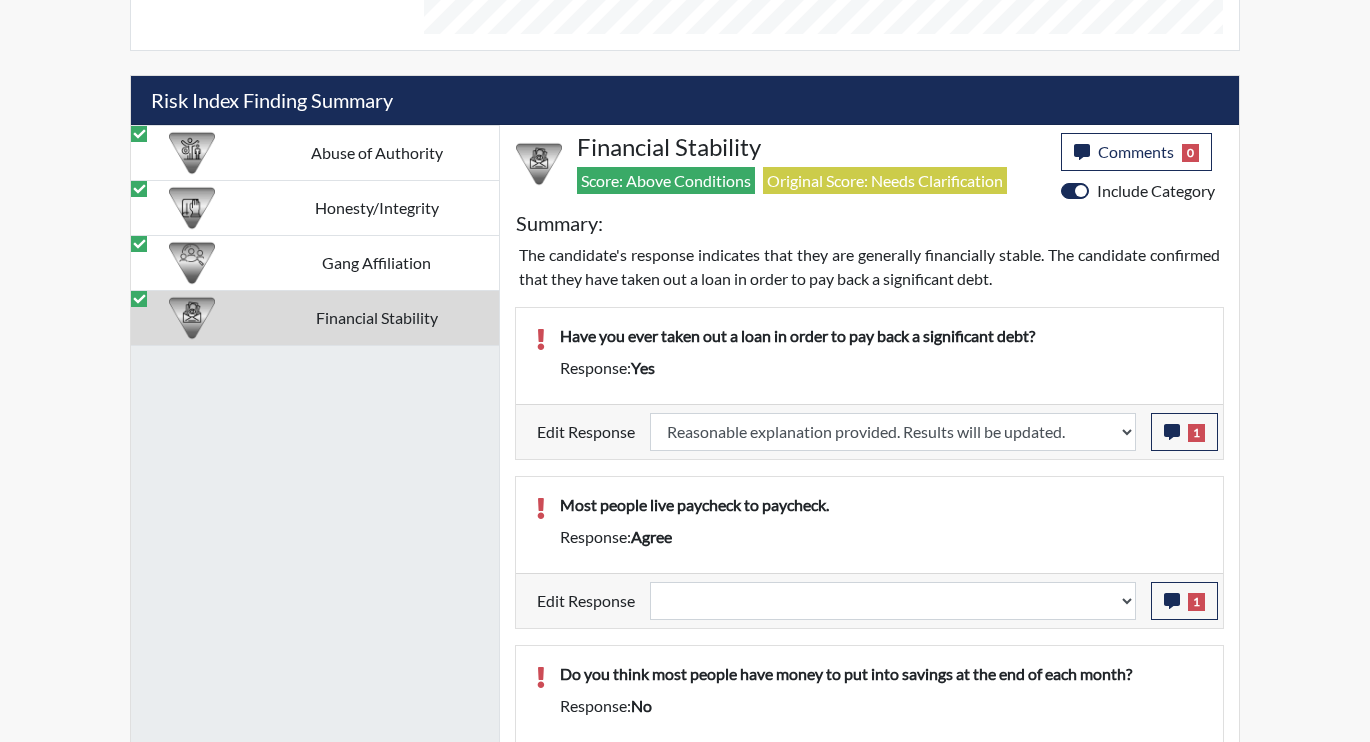 scroll, scrollTop: 999668, scrollLeft: 999169, axis: both 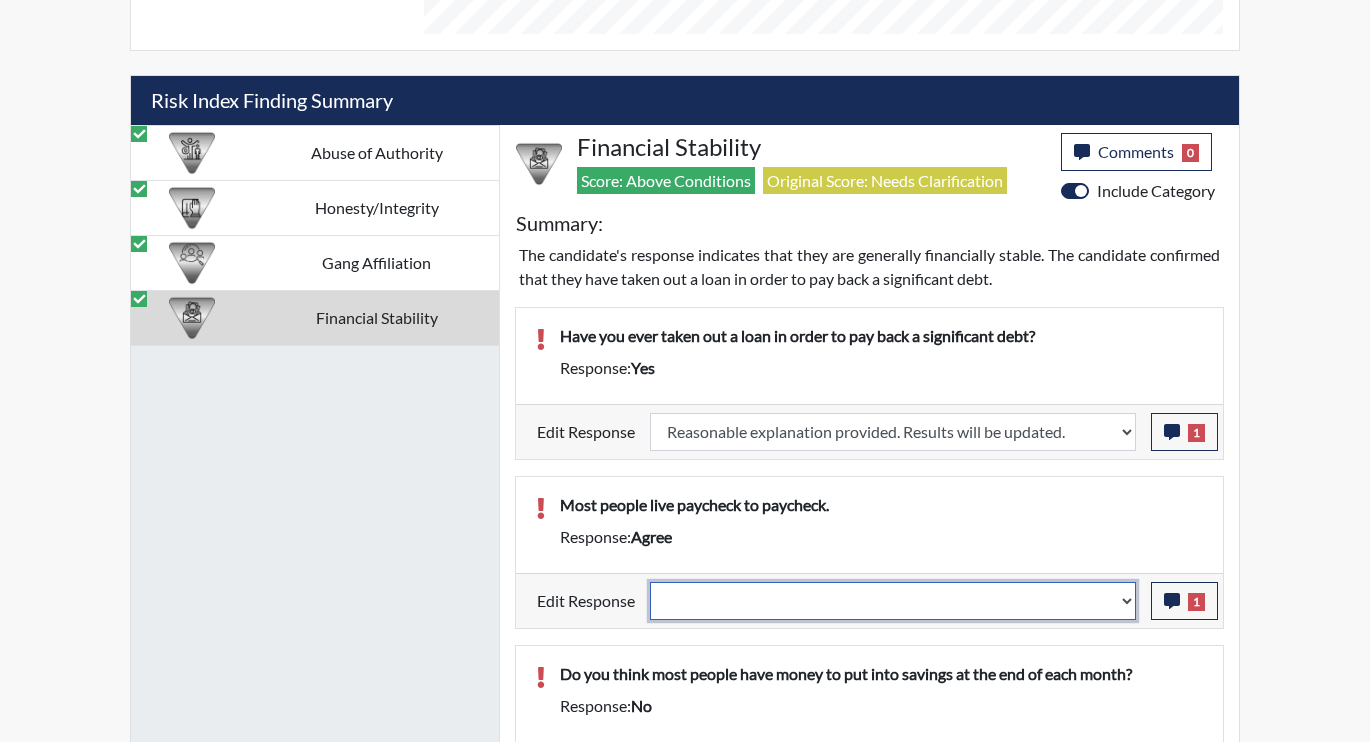 click on "Question is not relevant. Results will be updated. Reasonable explanation provided. Results will be updated. Response confirmed, which places the score below conditions. Clear the response edit. Results will be updated." at bounding box center [893, 601] 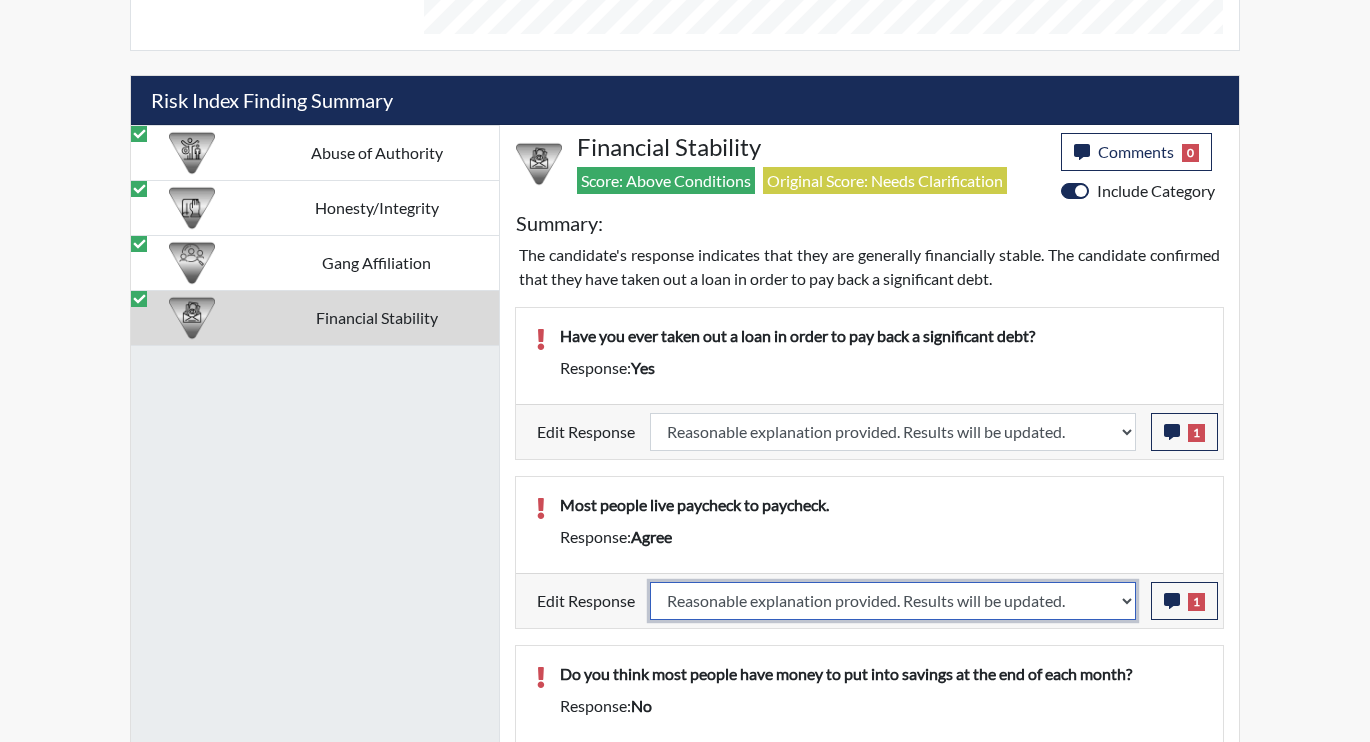 click on "Question is not relevant. Results will be updated. Reasonable explanation provided. Results will be updated. Response confirmed, which places the score below conditions. Clear the response edit. Results will be updated." at bounding box center (893, 601) 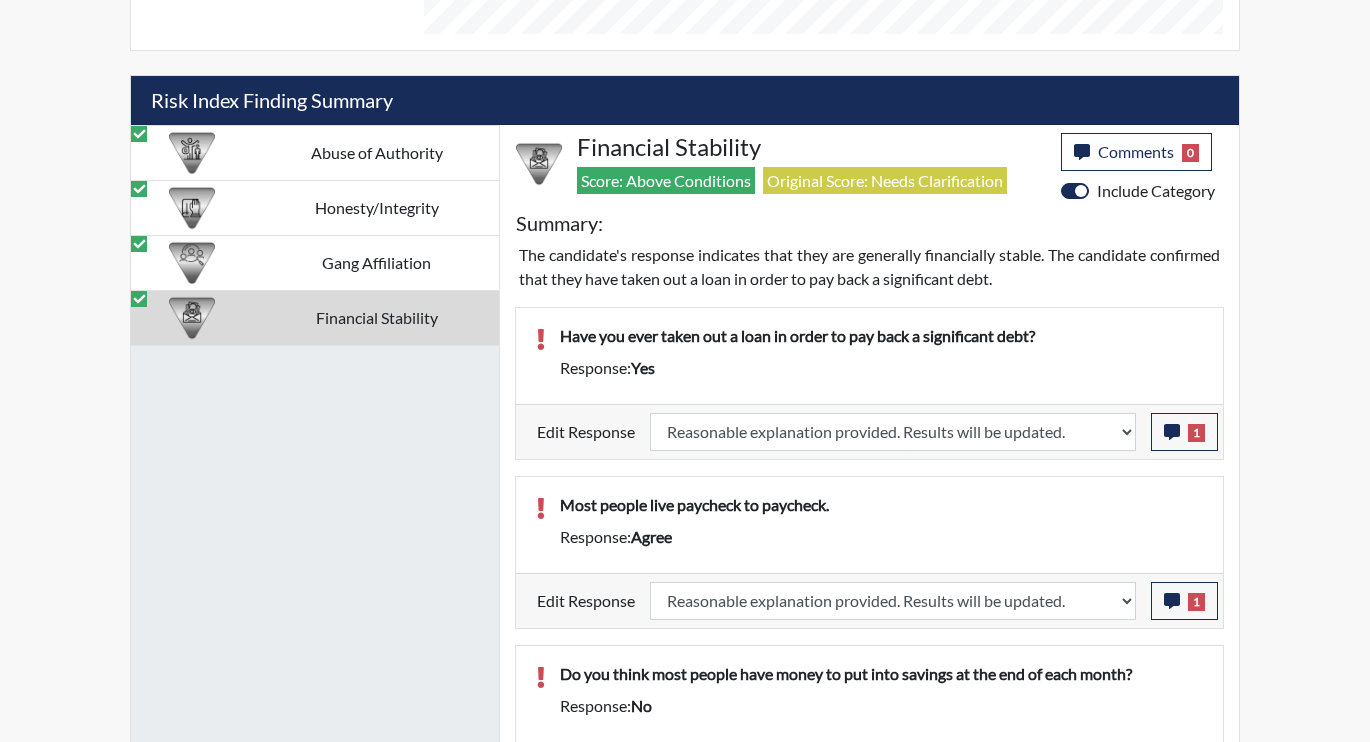 click on "Do you think most people have money to put into savings at the end of each month?" at bounding box center [881, 674] 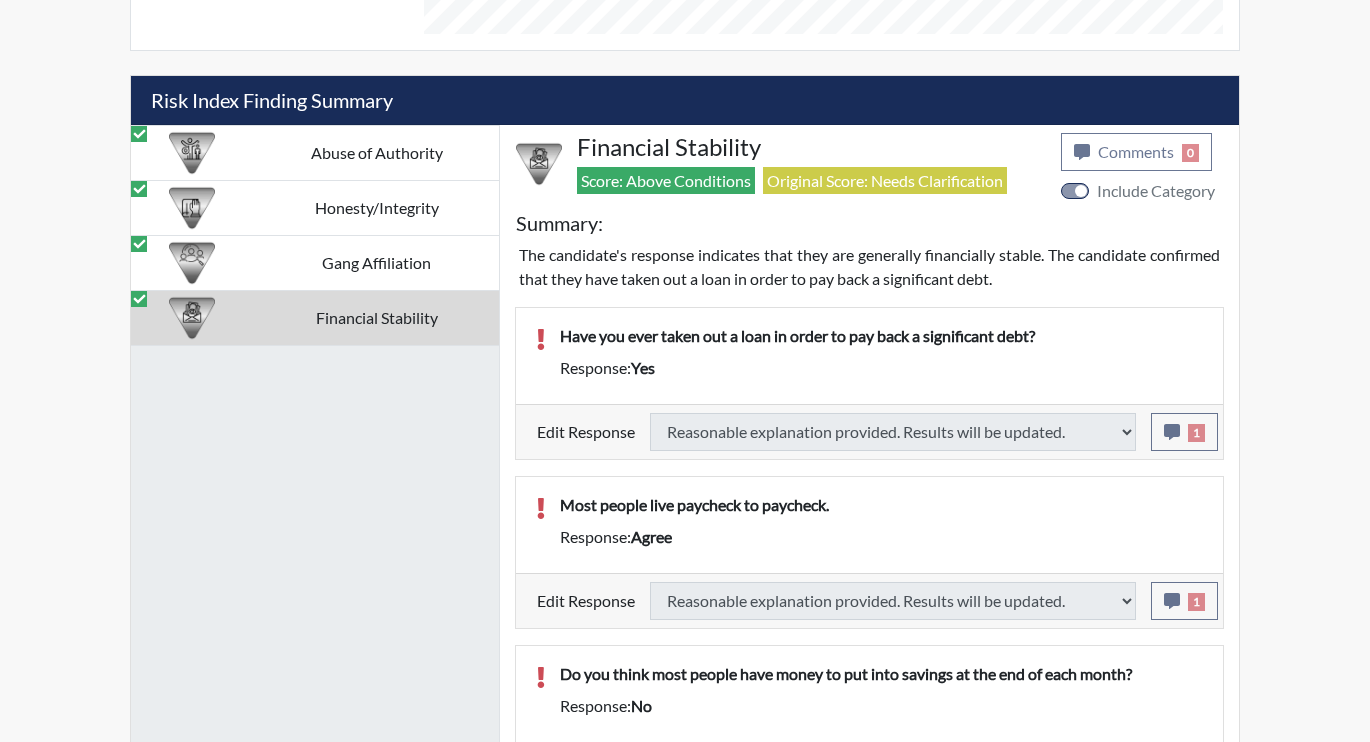 select 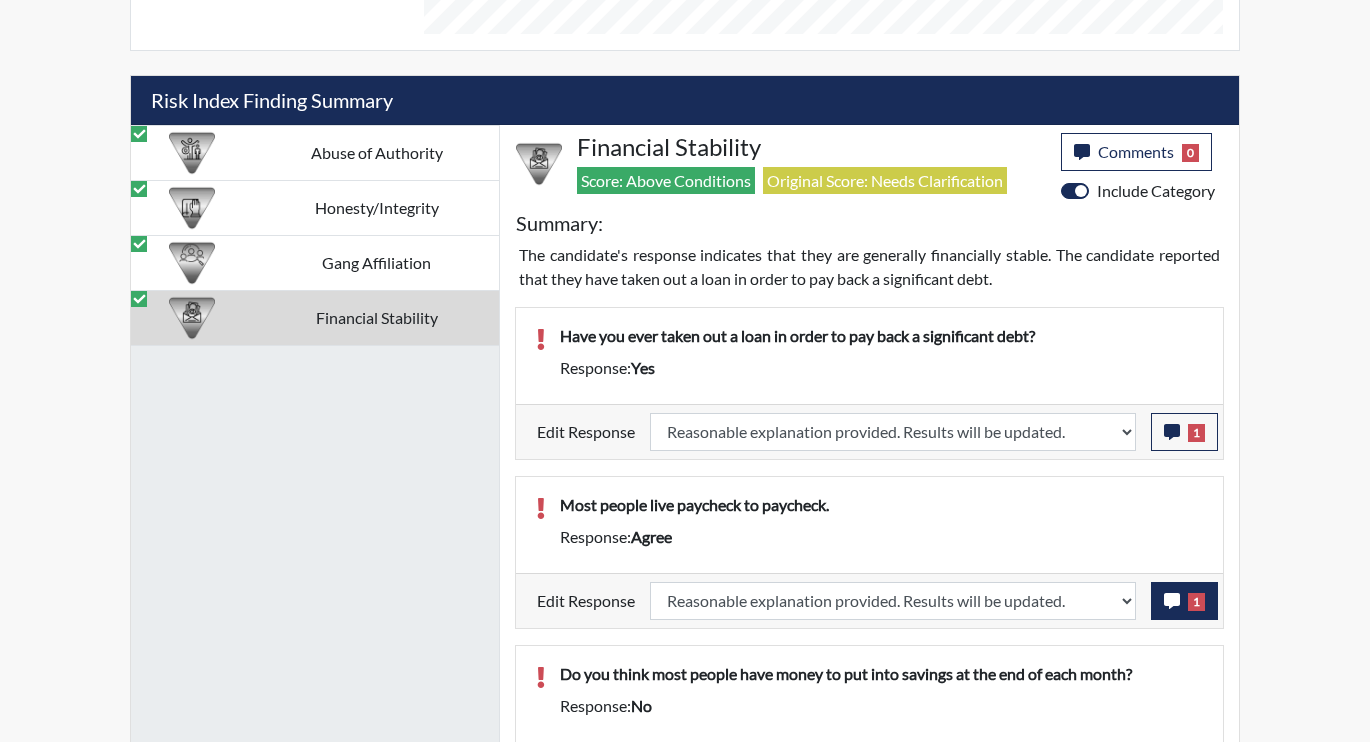 scroll, scrollTop: 999668, scrollLeft: 999169, axis: both 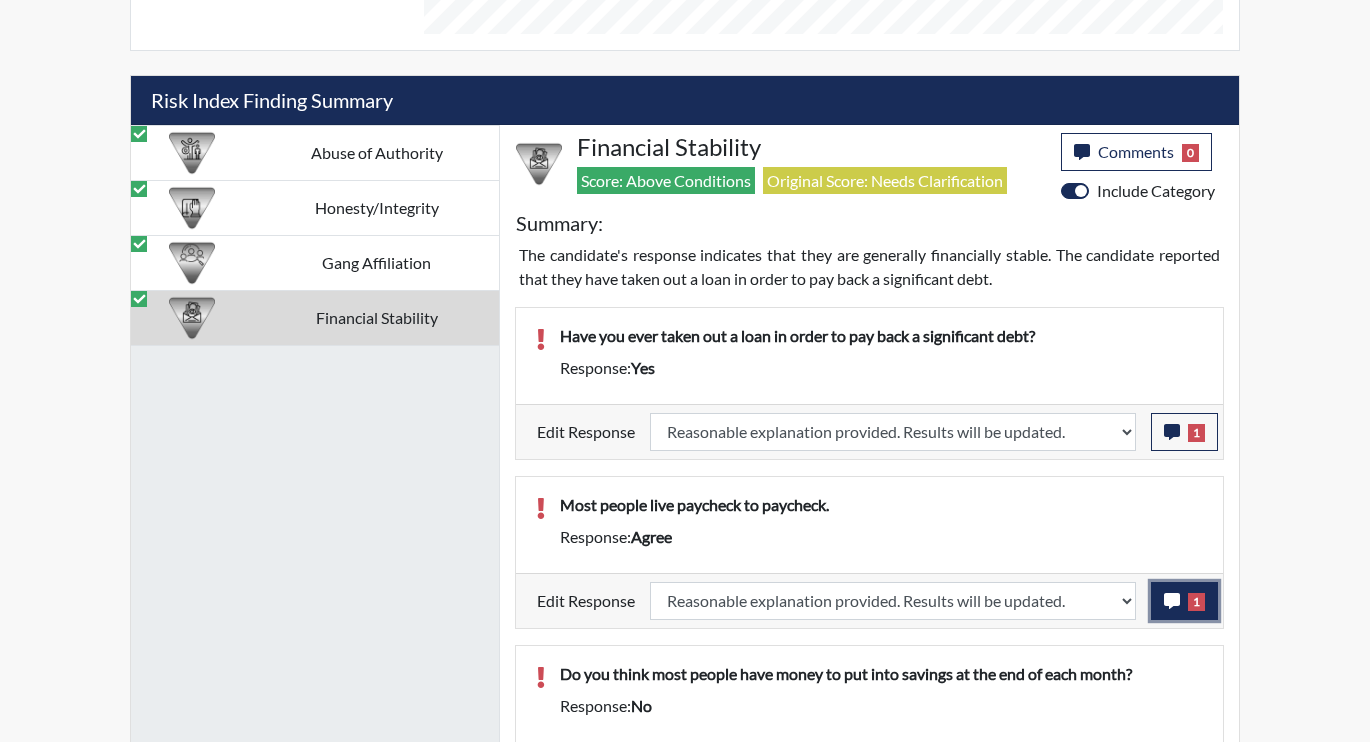 click 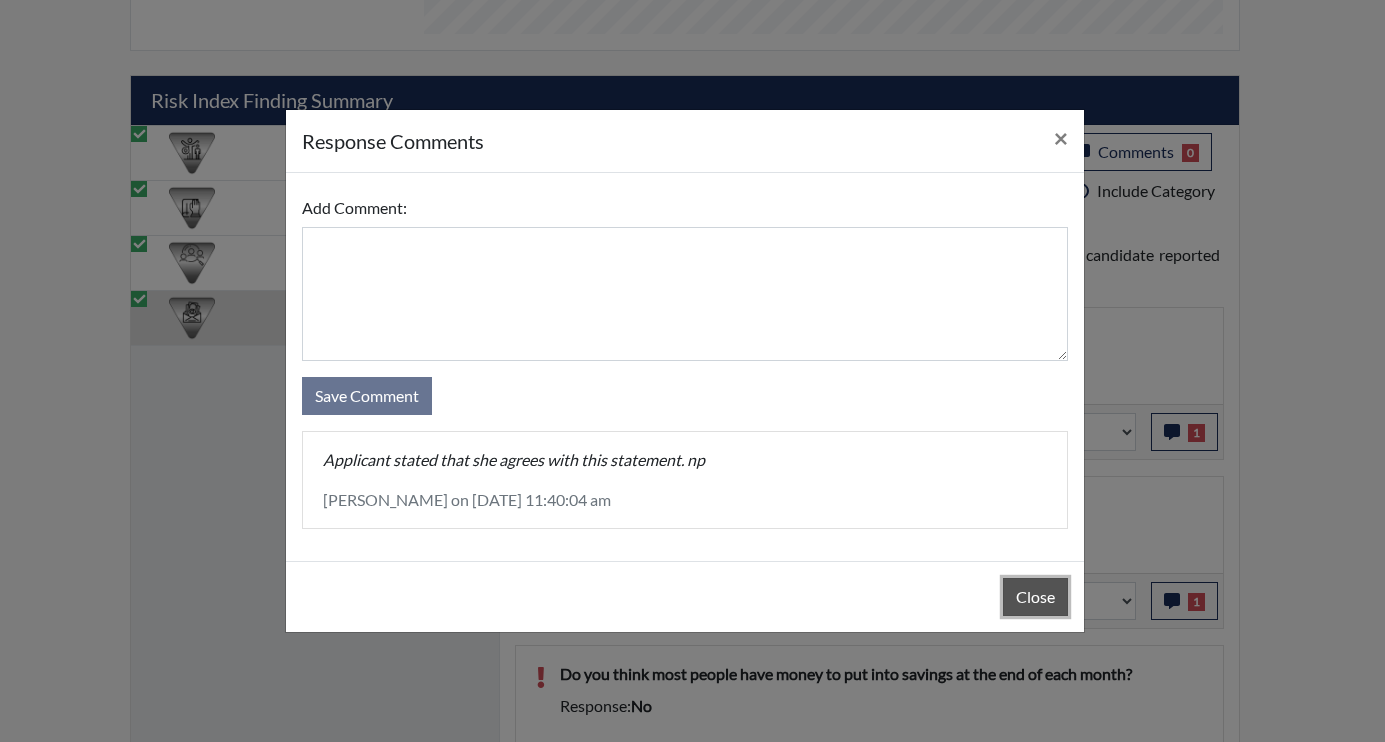 click on "Close" at bounding box center (1035, 597) 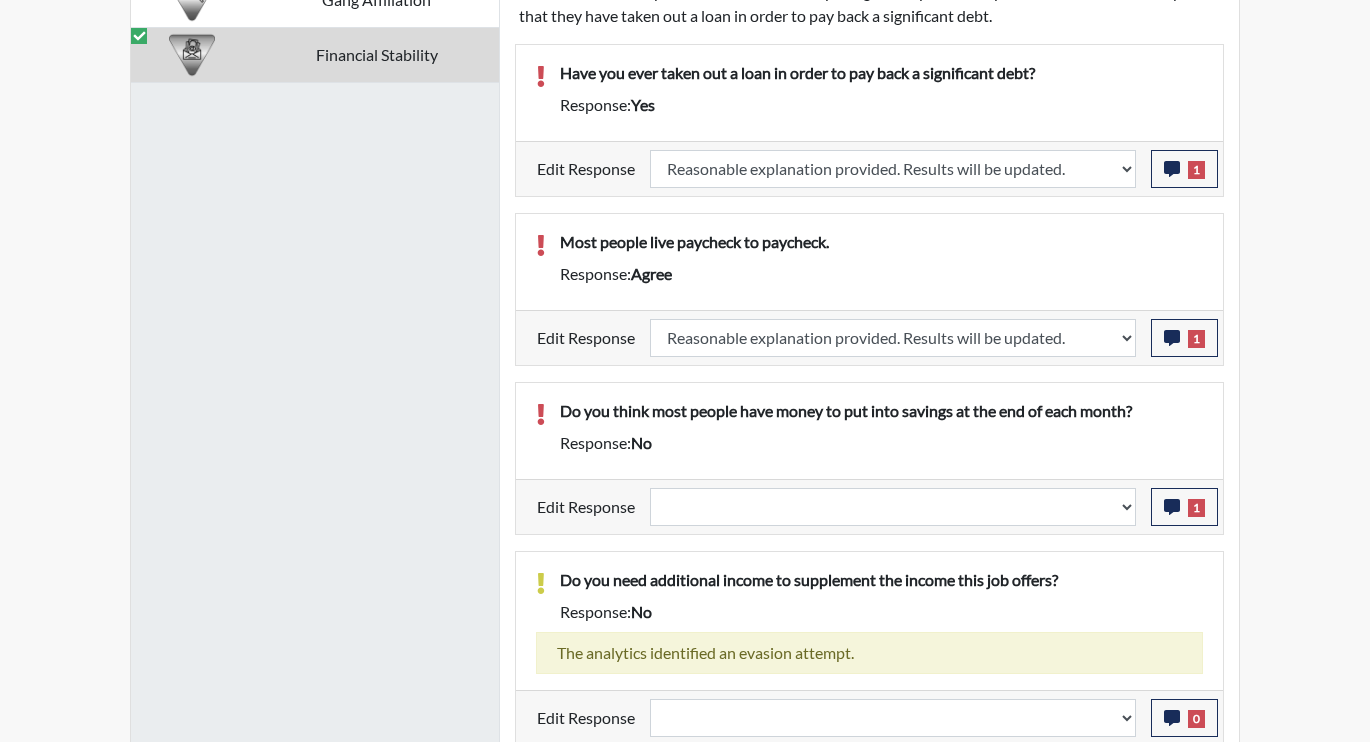 scroll, scrollTop: 1403, scrollLeft: 0, axis: vertical 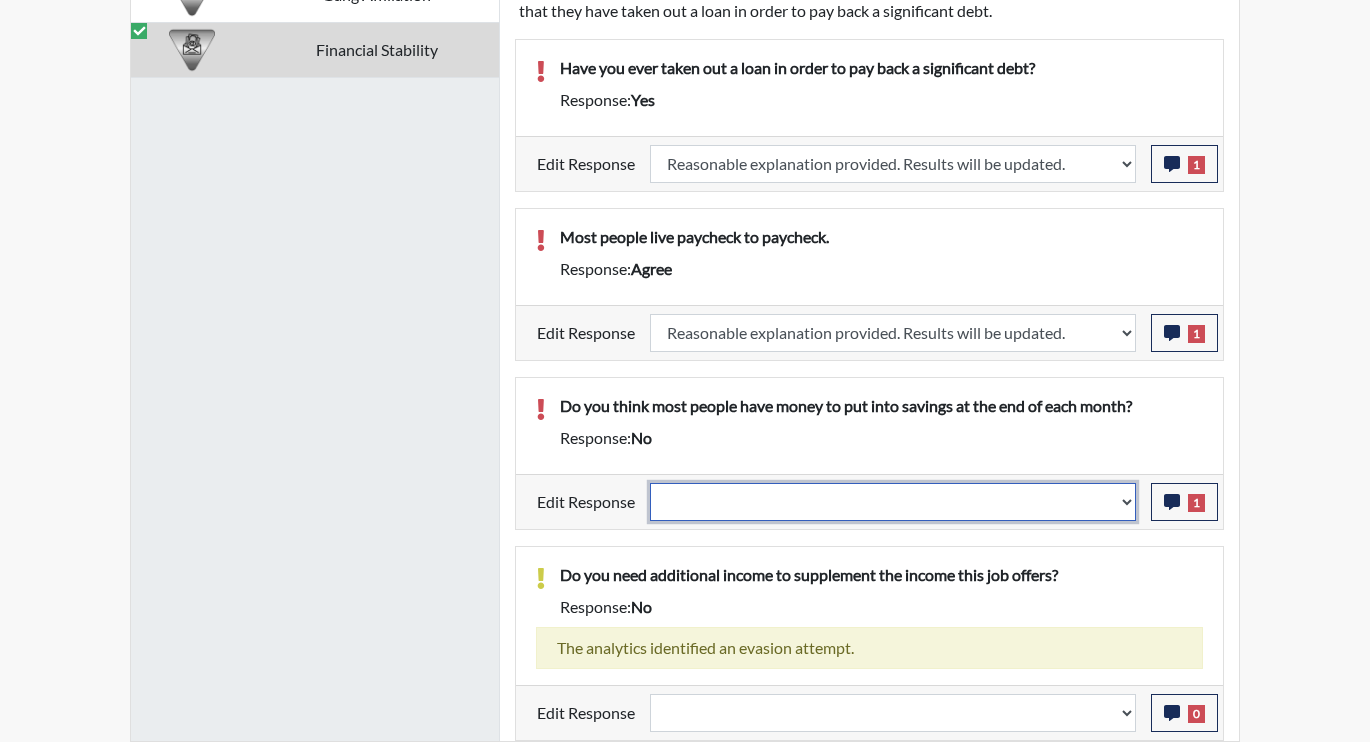 click on "Question is not relevant. Results will be updated. Reasonable explanation provided. Results will be updated. Response confirmed, which places the score below conditions. Clear the response edit. Results will be updated." at bounding box center (893, 502) 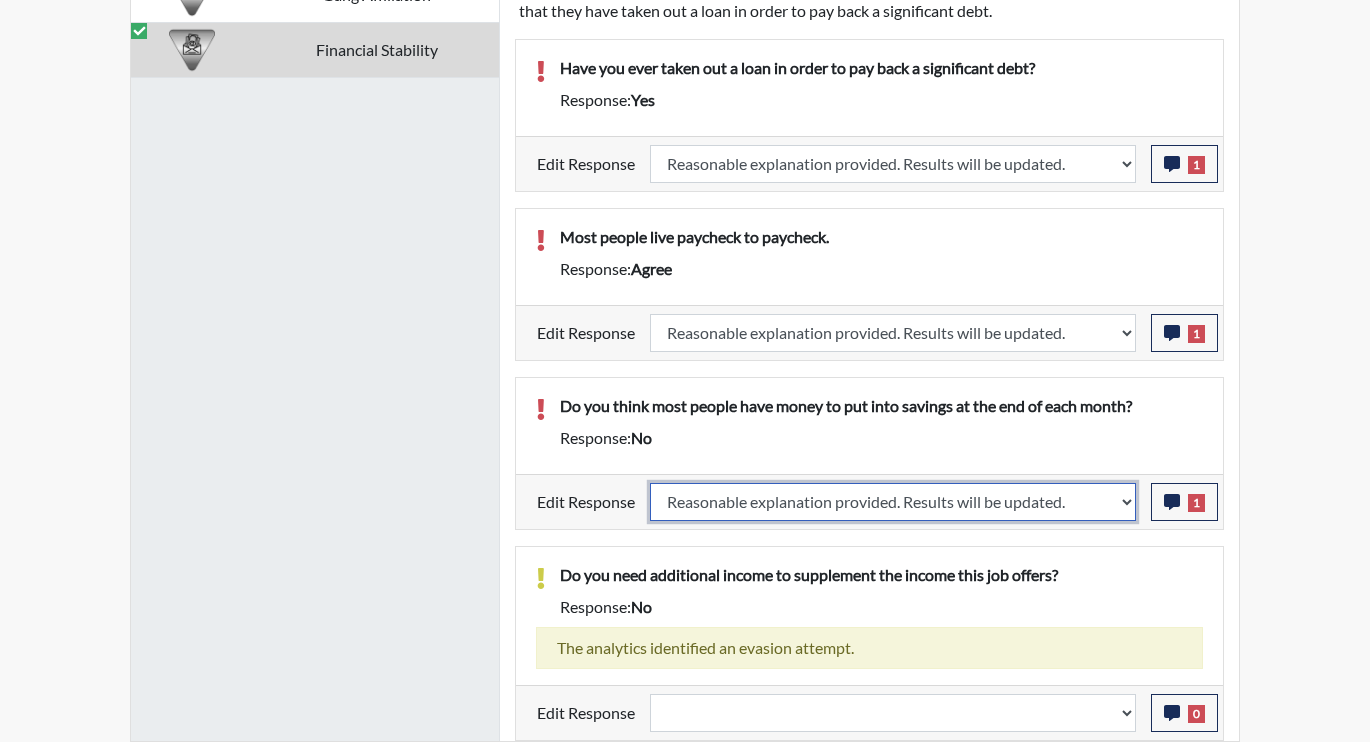 click on "Question is not relevant. Results will be updated. Reasonable explanation provided. Results will be updated. Response confirmed, which places the score below conditions. Clear the response edit. Results will be updated." at bounding box center (893, 502) 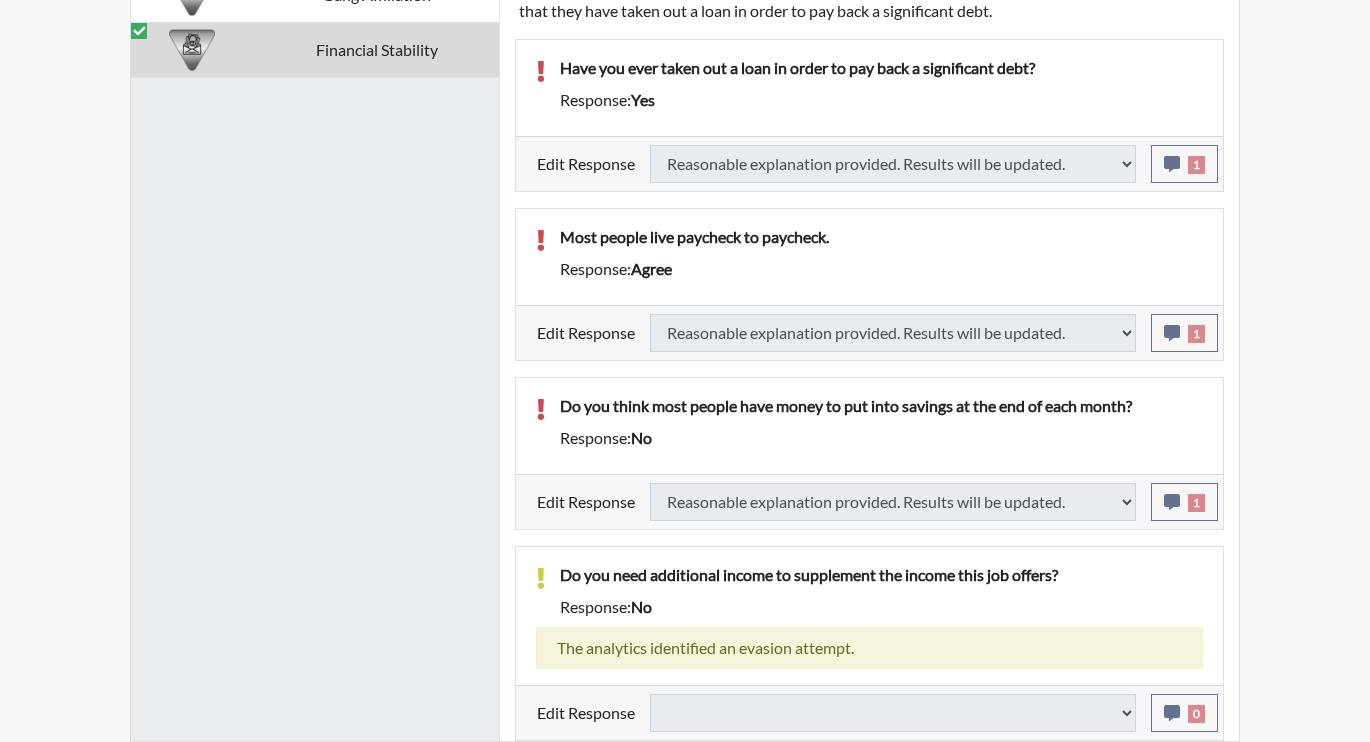 select 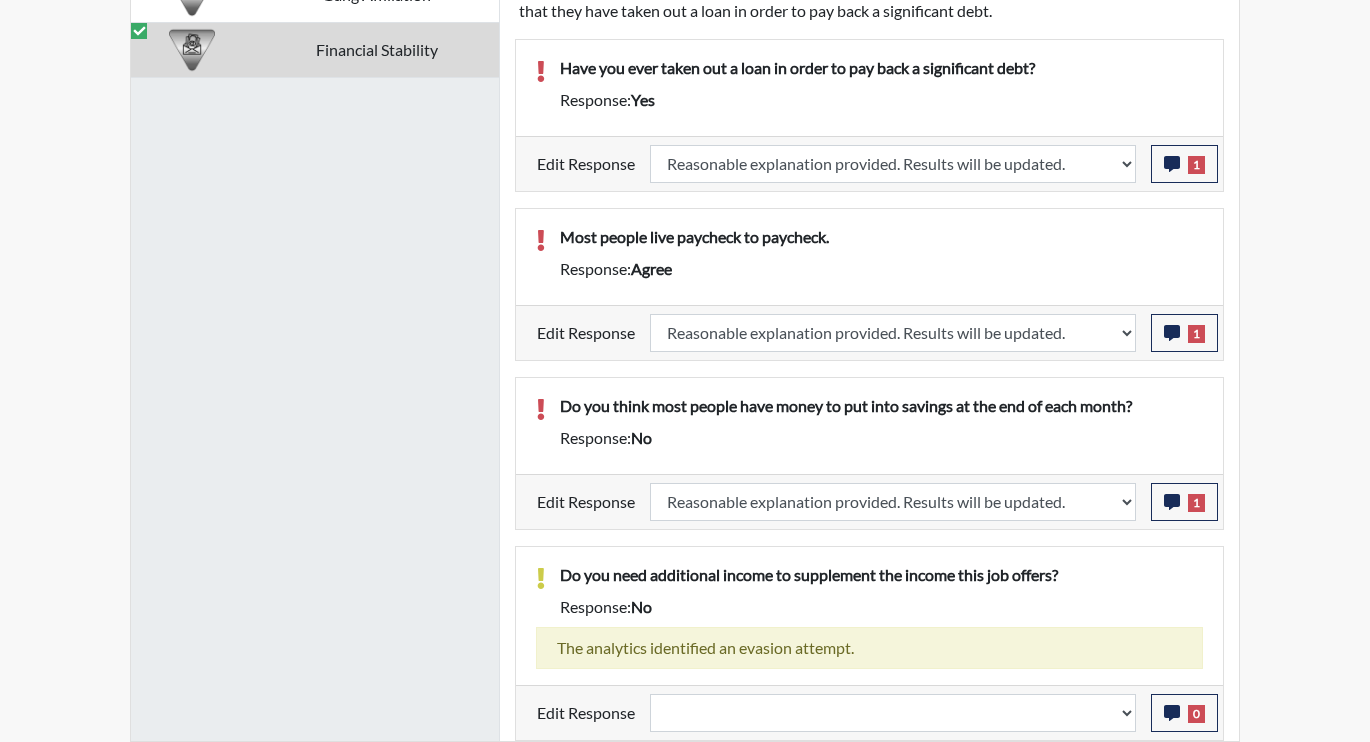 scroll, scrollTop: 999668, scrollLeft: 999169, axis: both 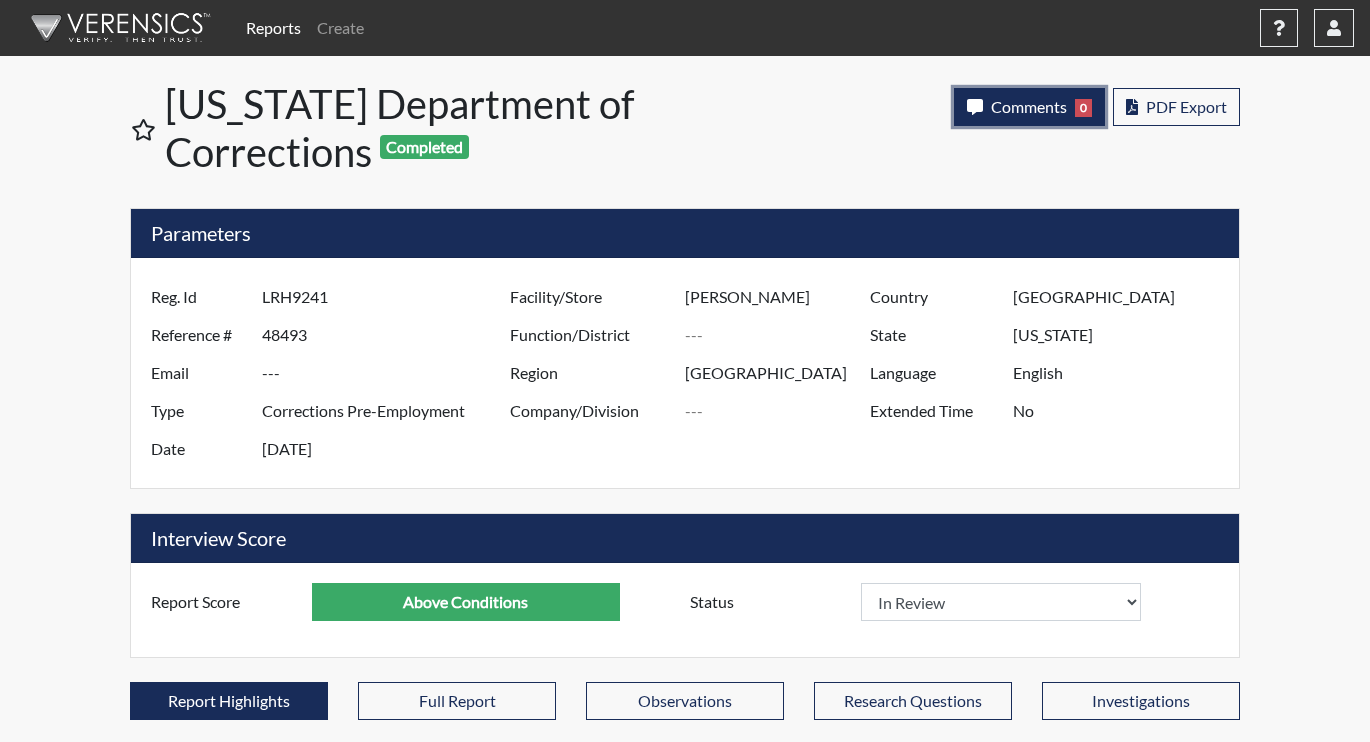 click on "Comments" at bounding box center (1029, 106) 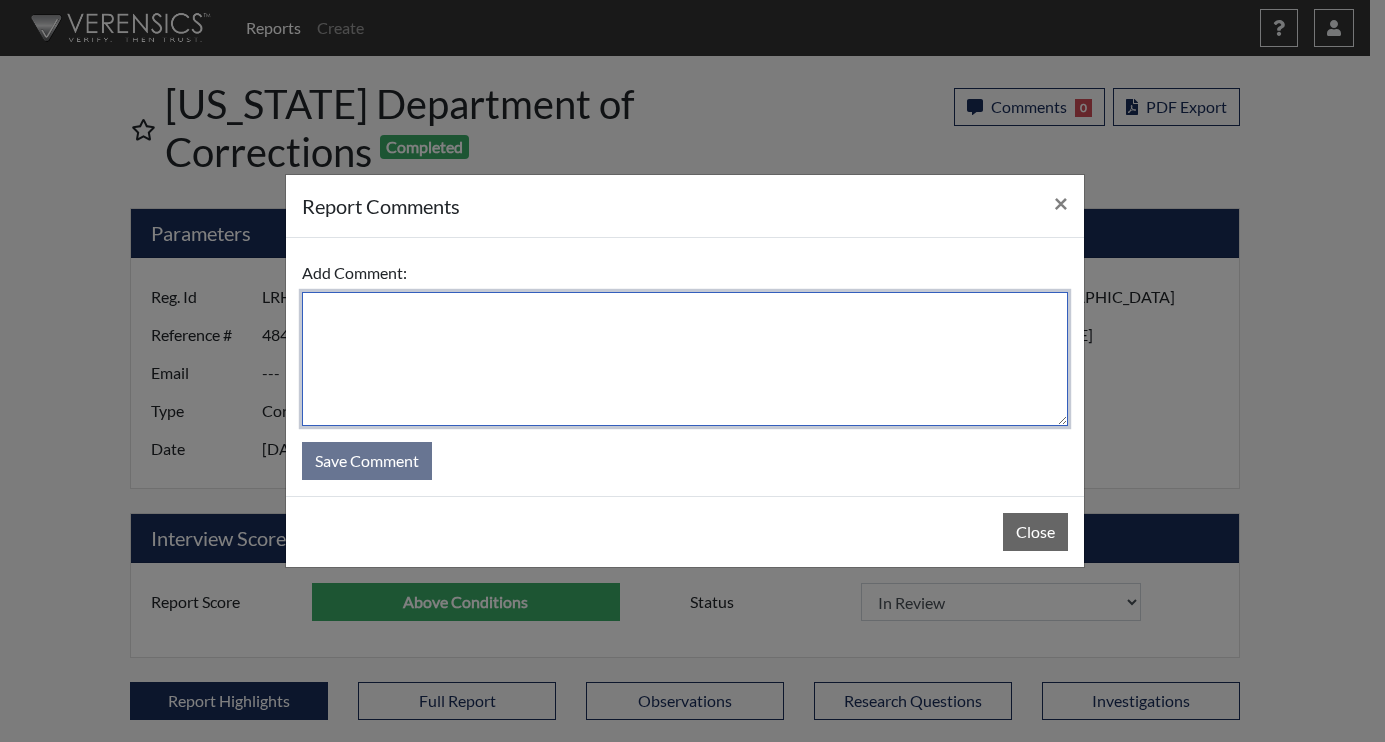 click at bounding box center [685, 359] 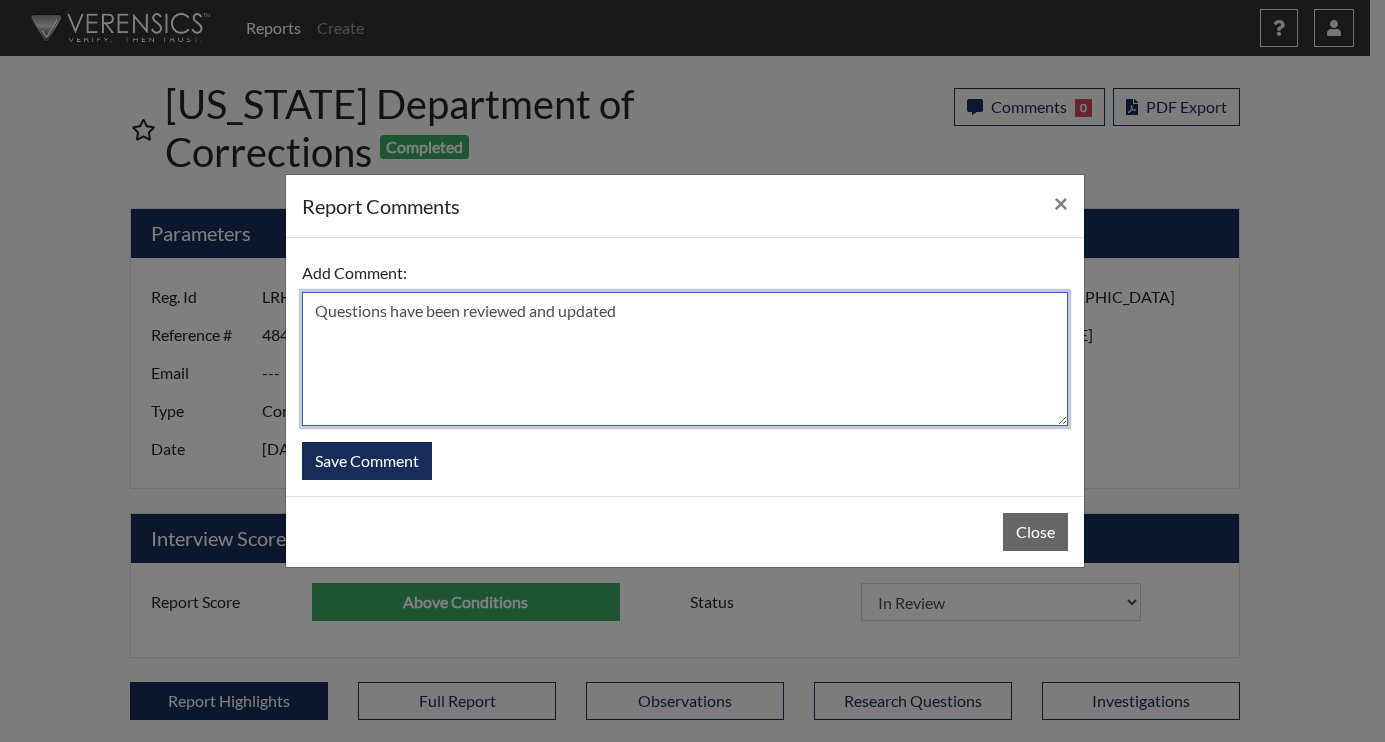 click on "Questions have been reviewed and updated" at bounding box center [685, 359] 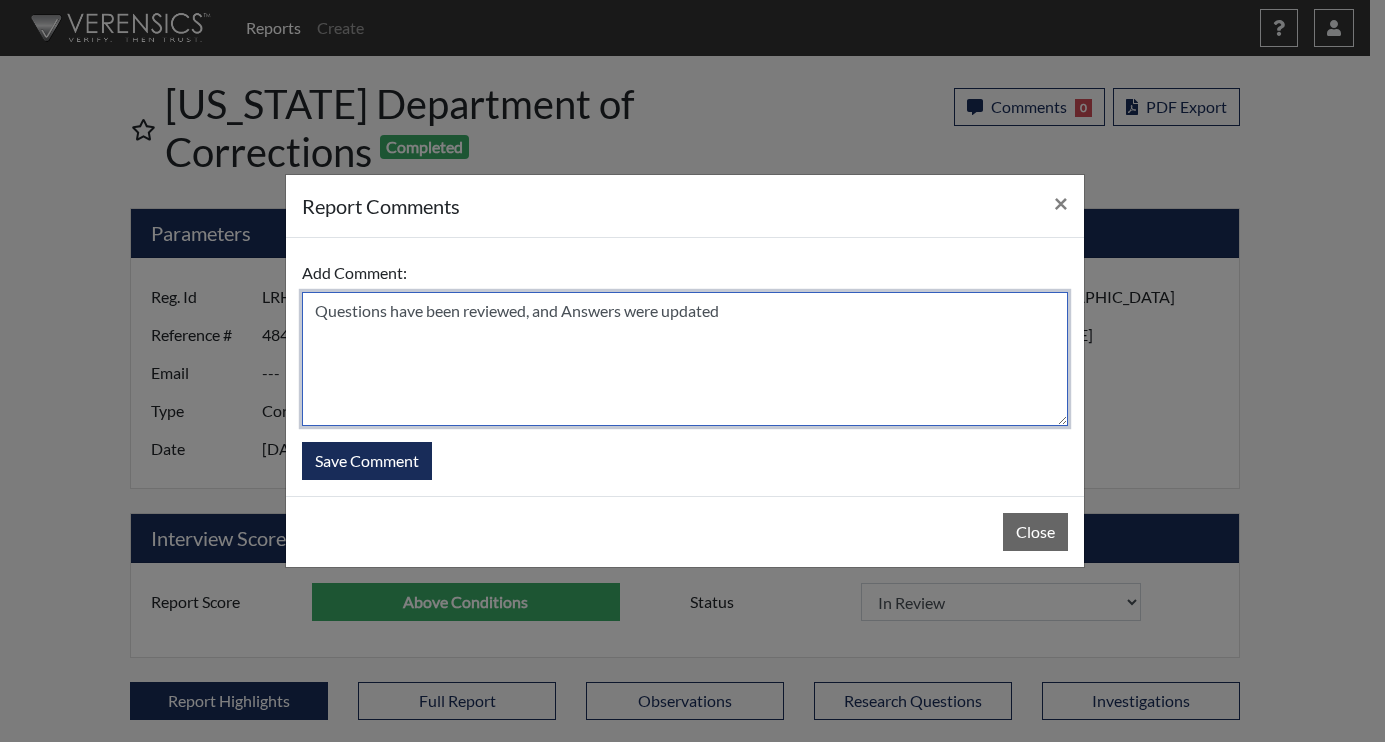 click on "Questions have been reviewed, and Answers were updated" at bounding box center [685, 359] 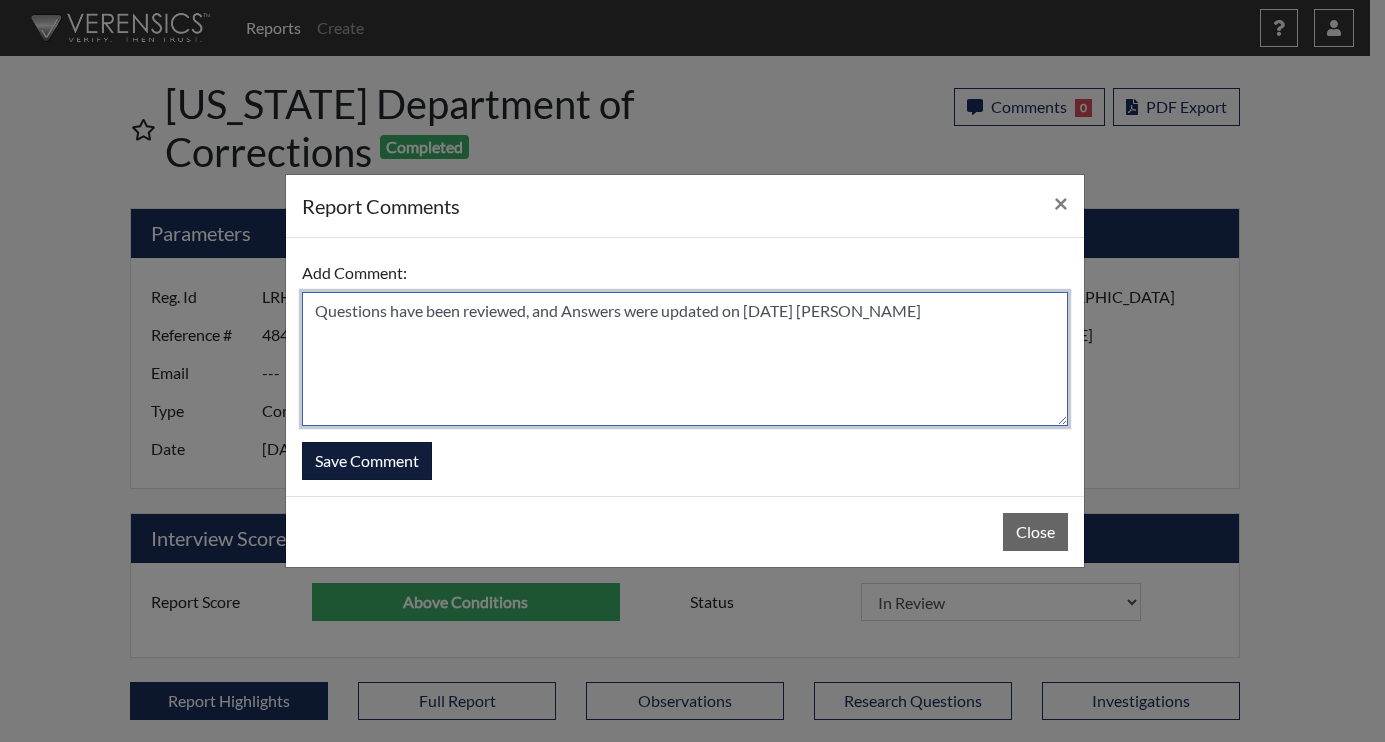 type on "Questions have been reviewed, and Answers were updated on 7/15/25 N. Brown" 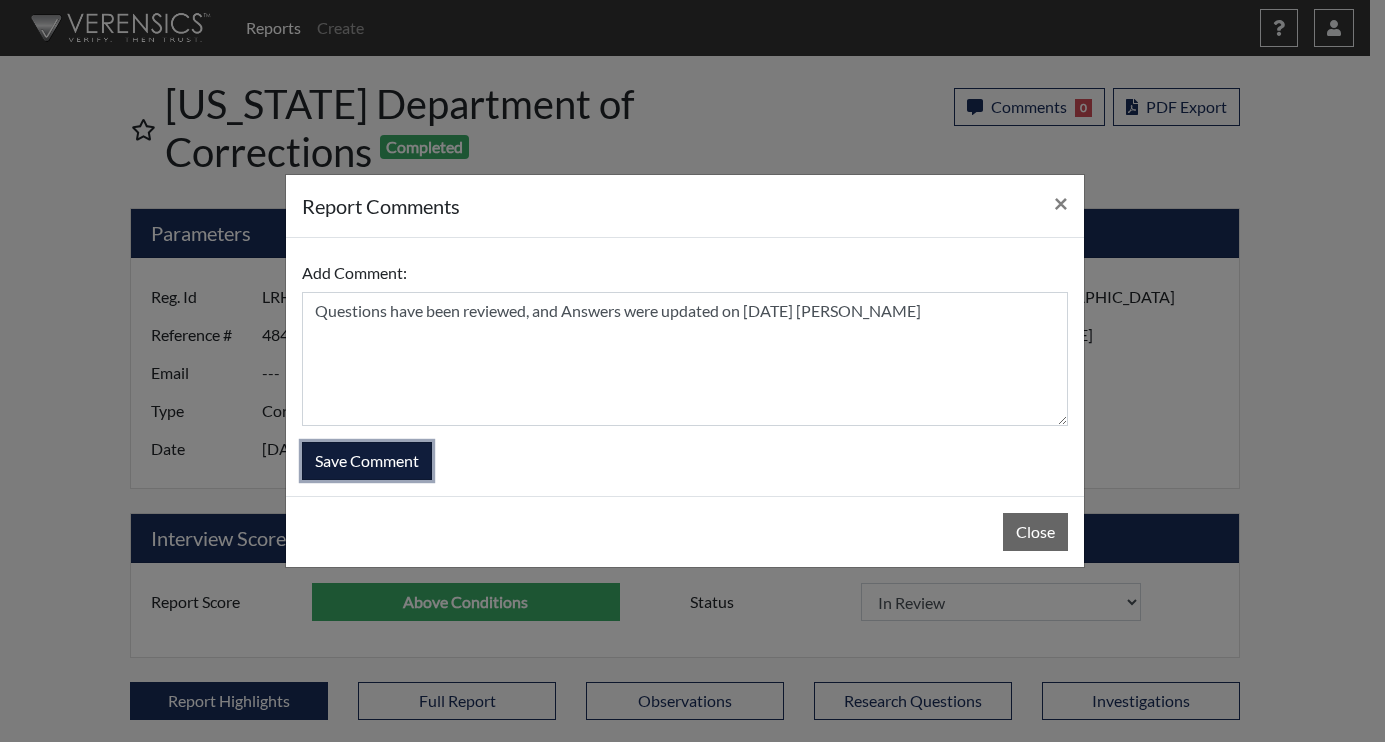 click on "Save Comment" at bounding box center [367, 461] 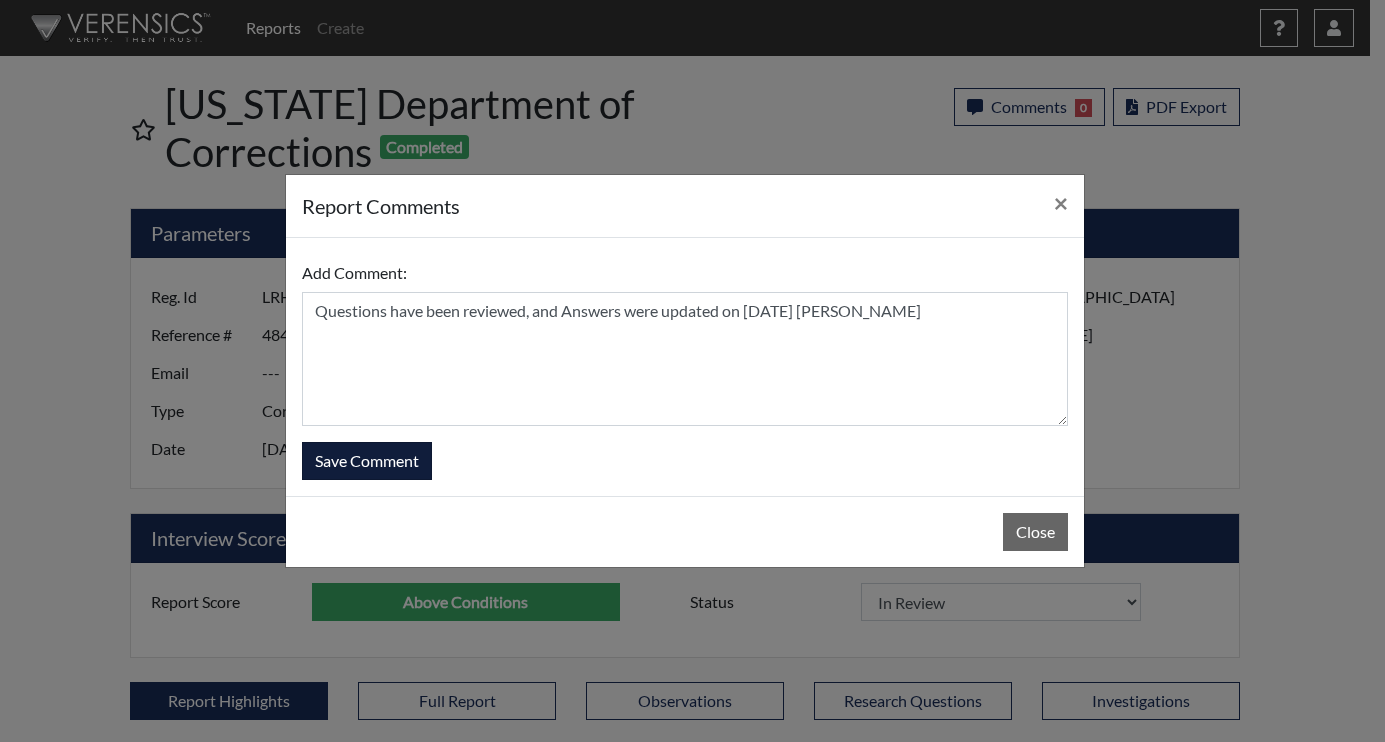 type 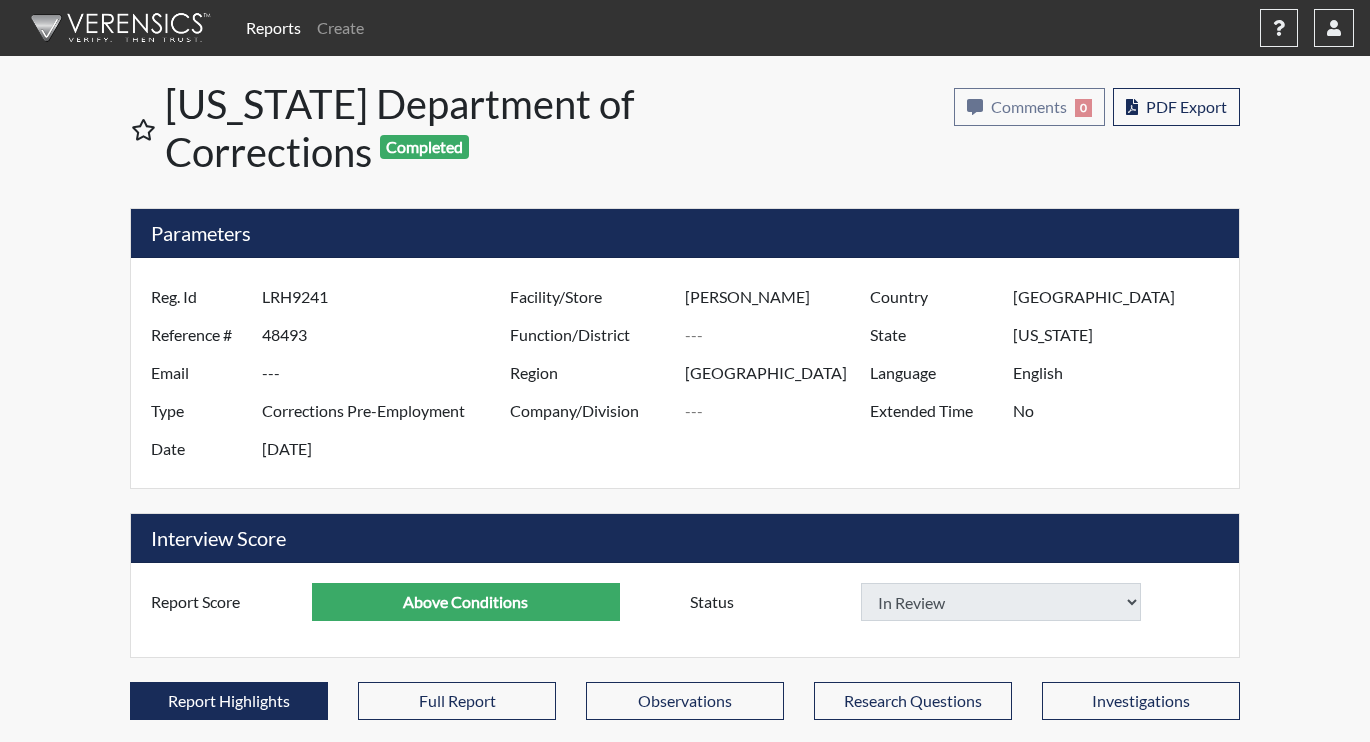 select 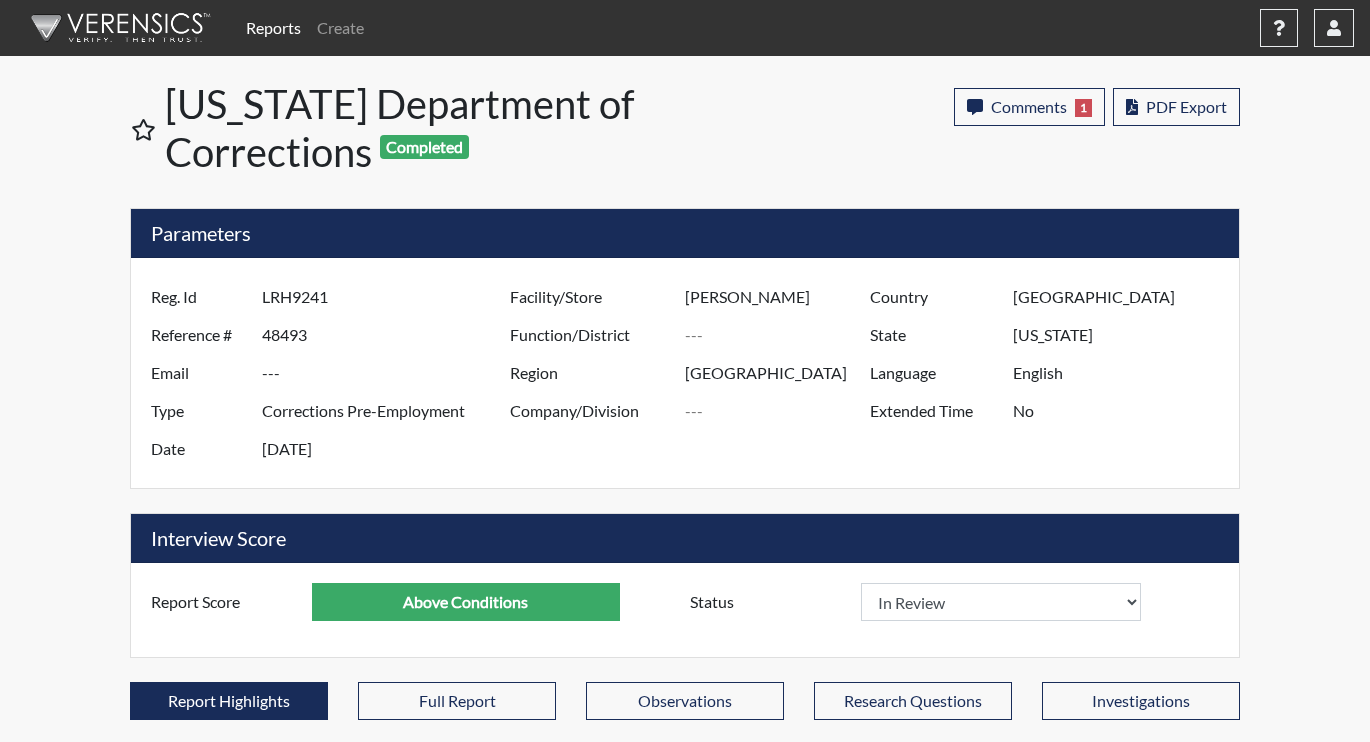 scroll, scrollTop: 999668, scrollLeft: 999169, axis: both 